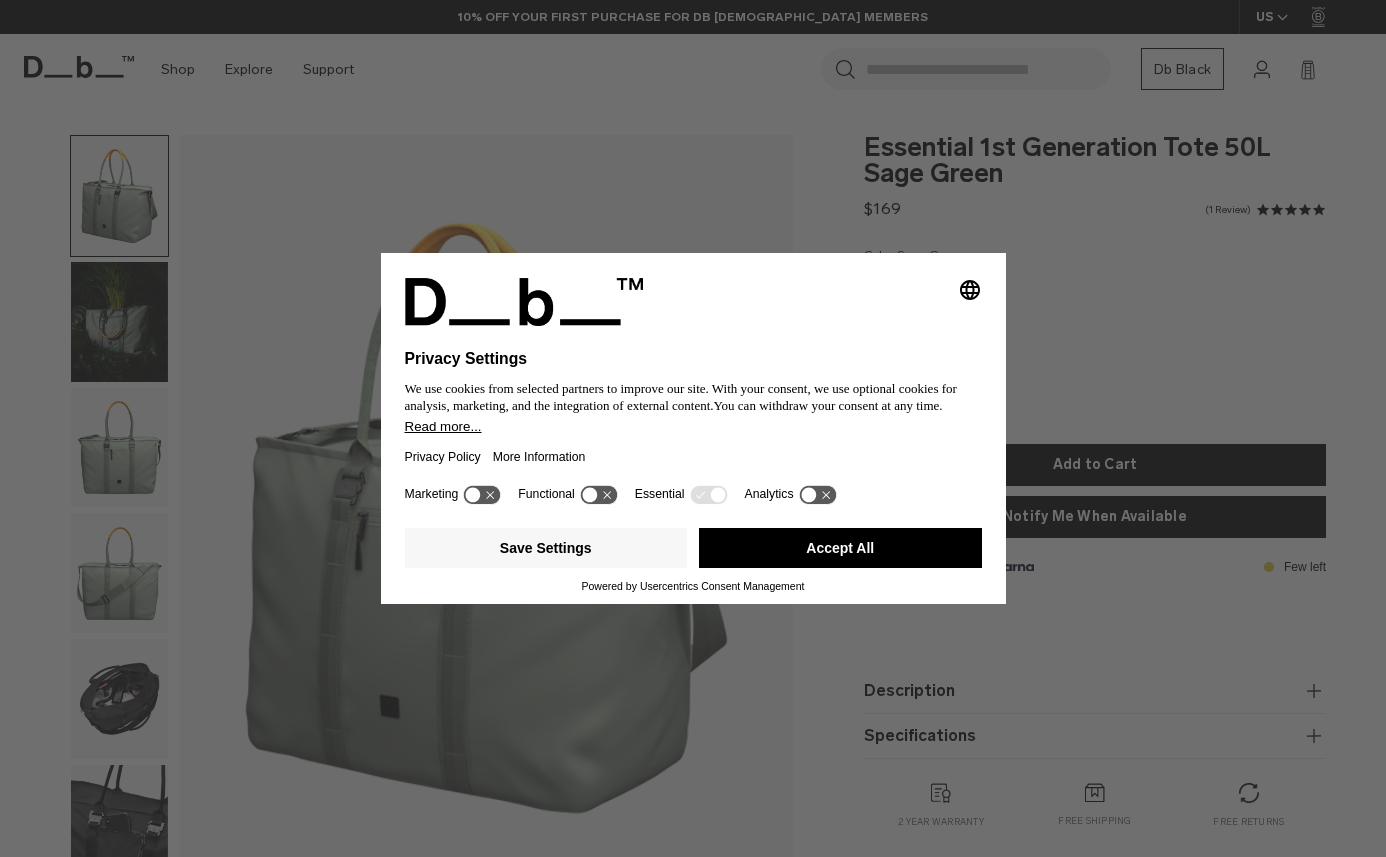 scroll, scrollTop: 0, scrollLeft: 0, axis: both 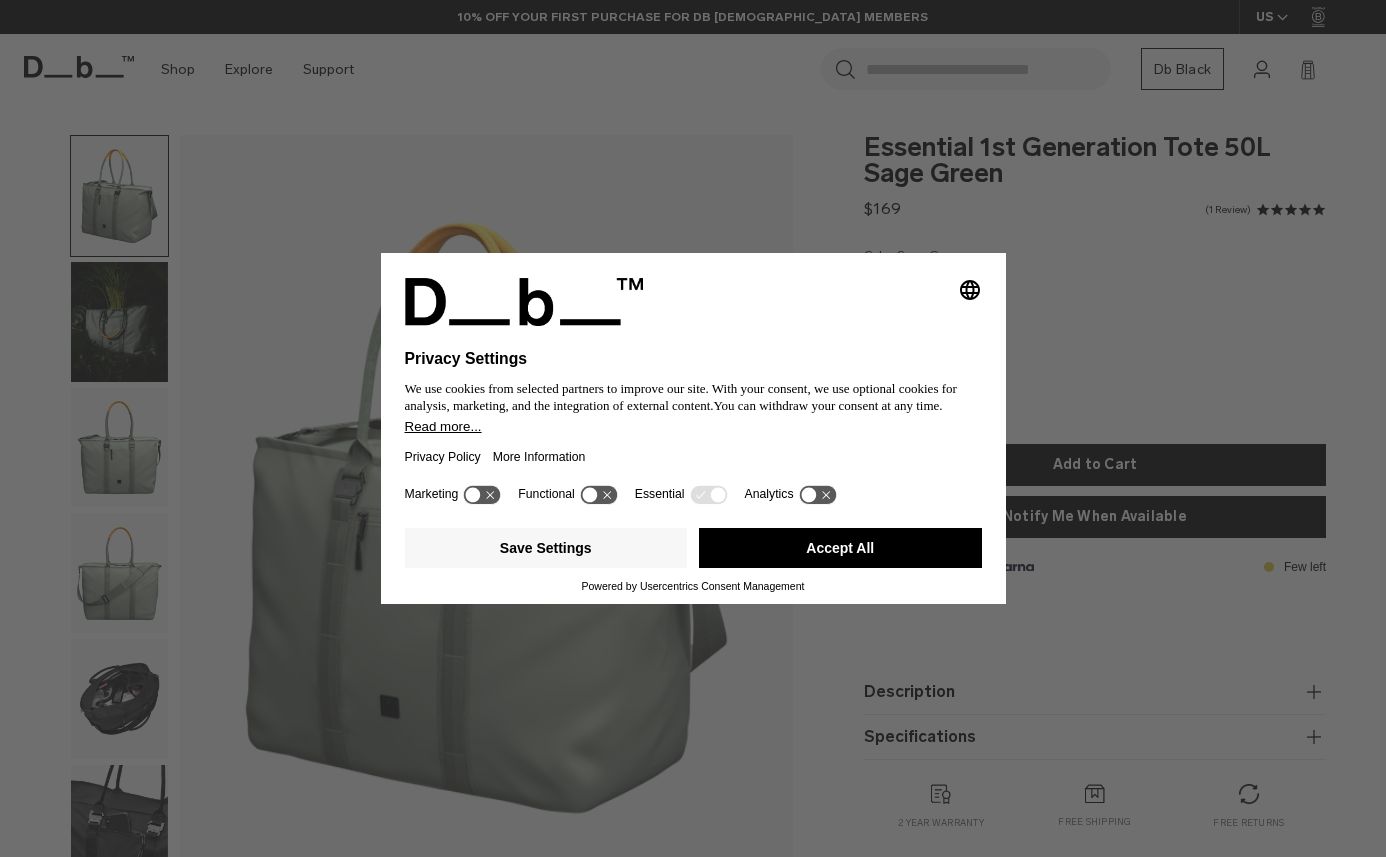 click on "Selecting an option will immediately change the language Privacy Settings We use cookies from selected partners to improve our site. With your consent, we use optional cookies for analysis, marketing, and the integration of external content.  You can withdraw your consent at any time. Read more... Privacy Policy More Information Marketing Functional Essential Analytics Save Settings Accept All Powered by   Usercentrics Consent Management" at bounding box center (693, 428) 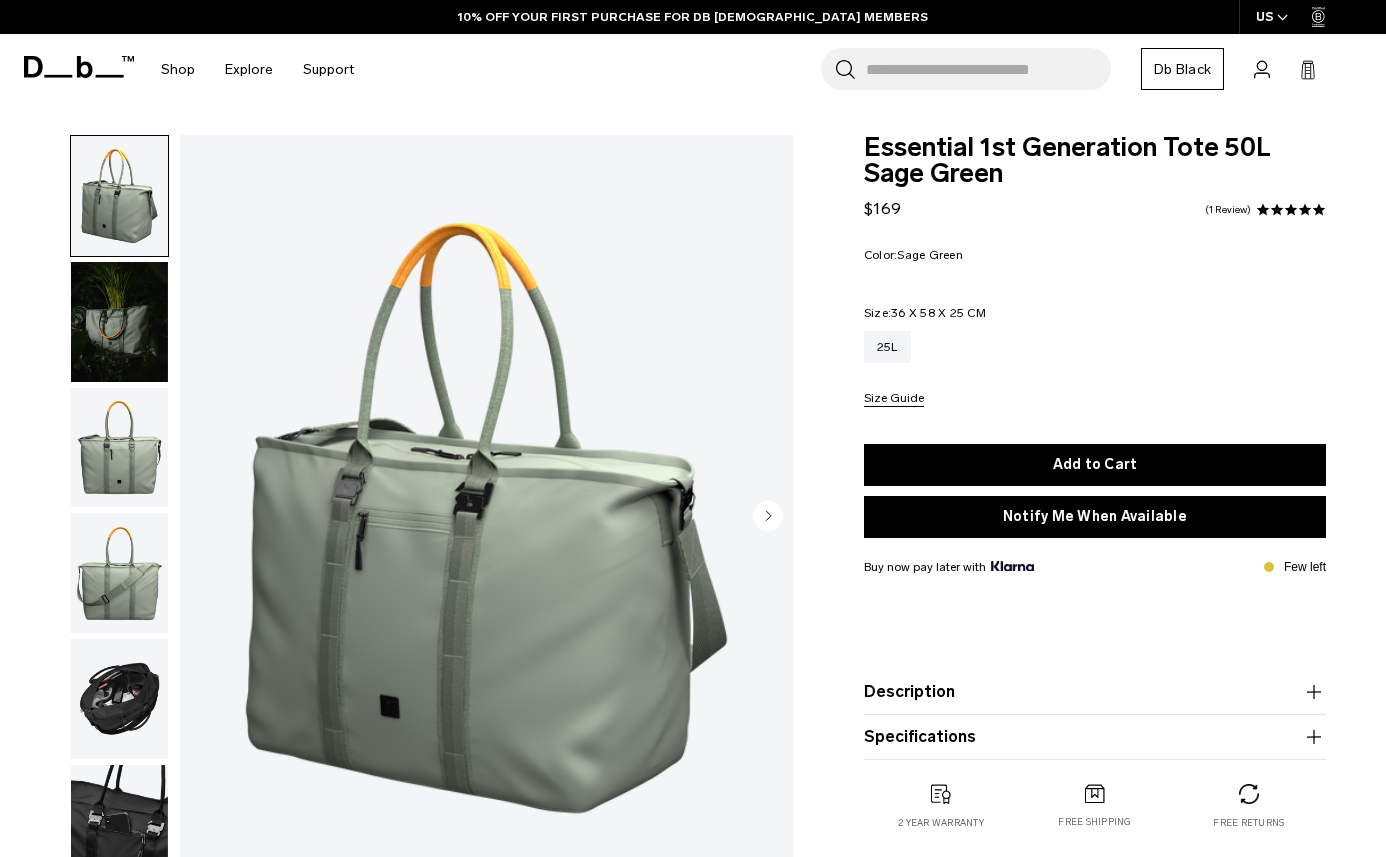 scroll, scrollTop: 74, scrollLeft: 0, axis: vertical 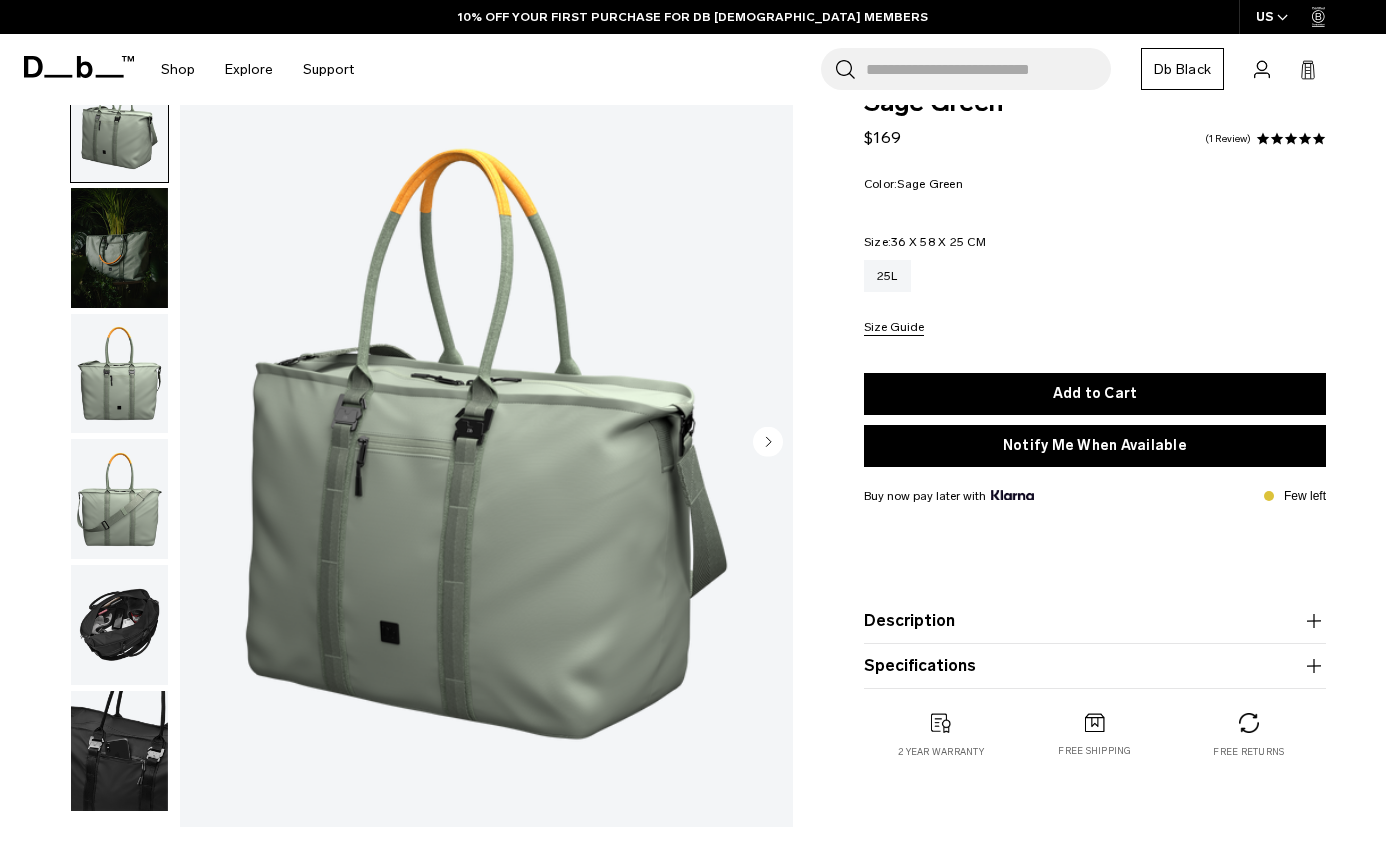 click at bounding box center (119, 374) 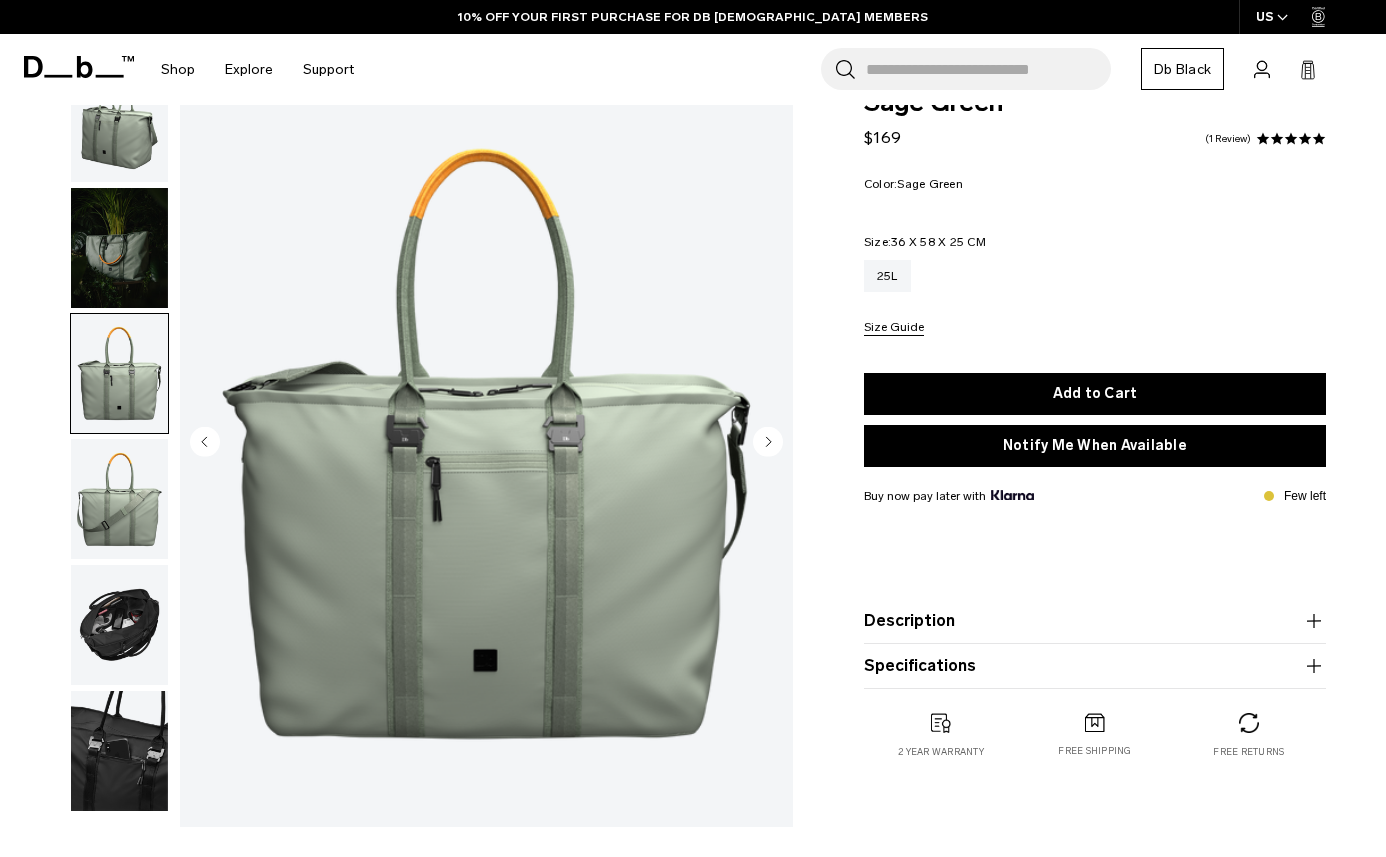 click at bounding box center (119, 499) 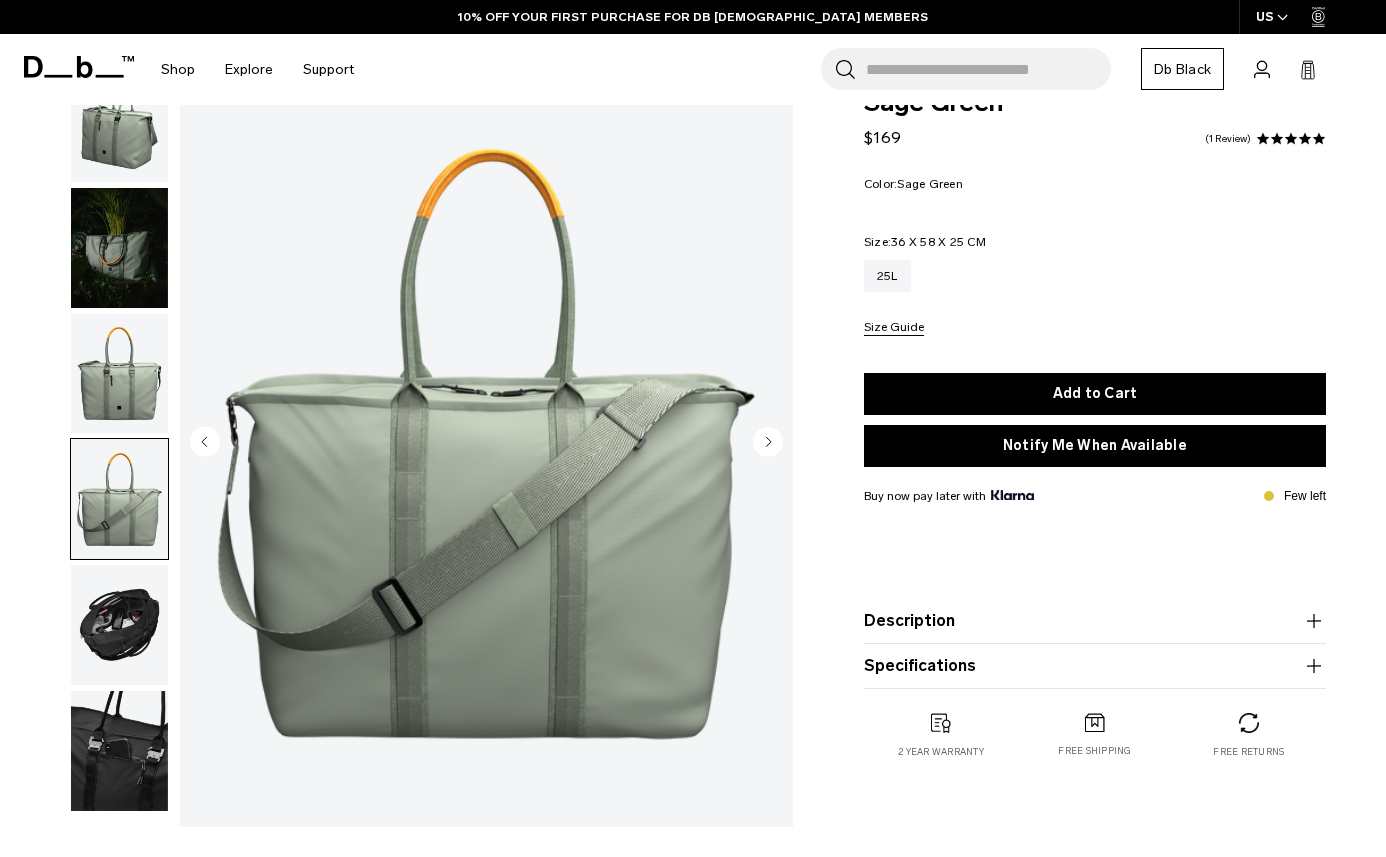 click at bounding box center [119, 625] 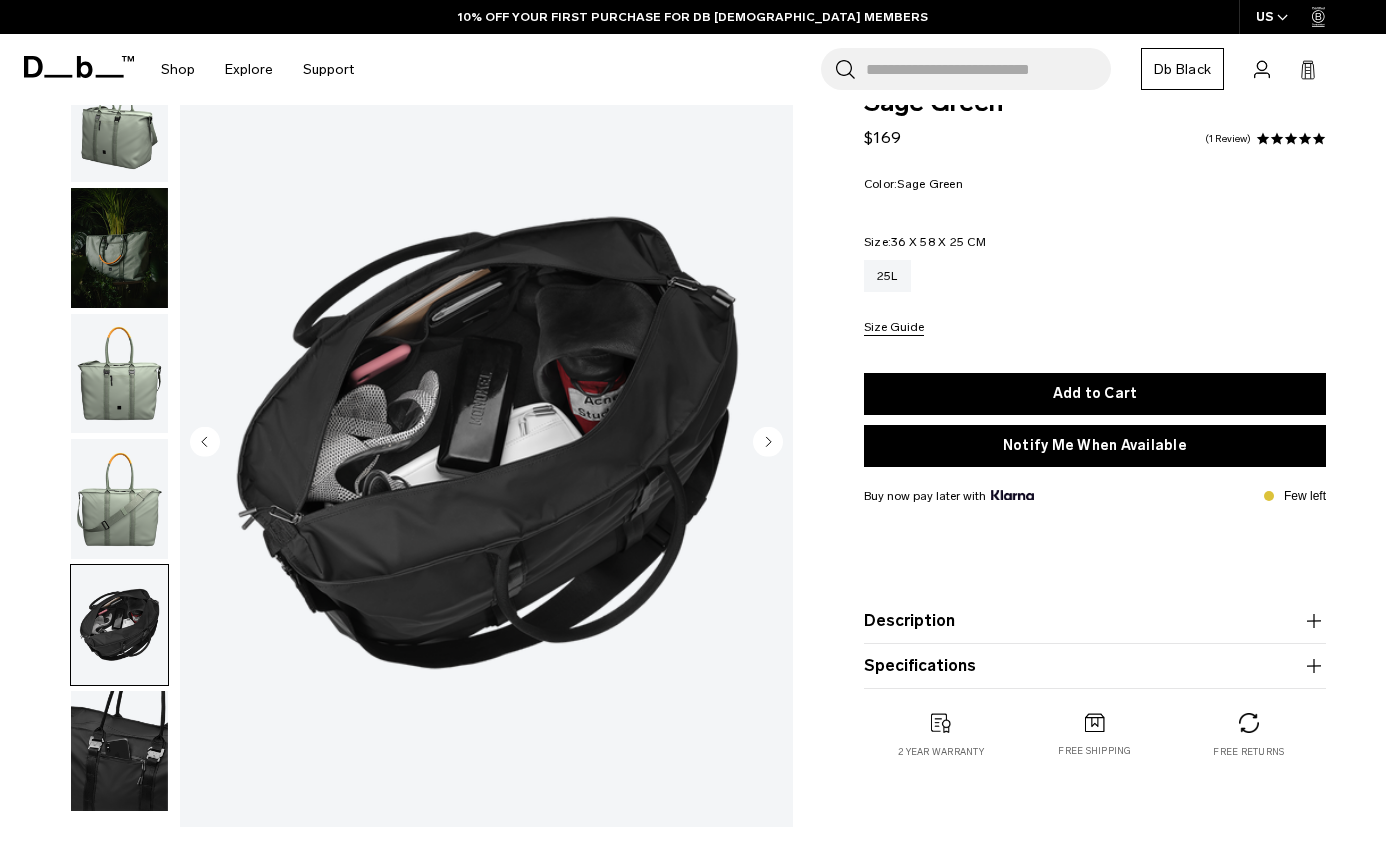 click at bounding box center (119, 751) 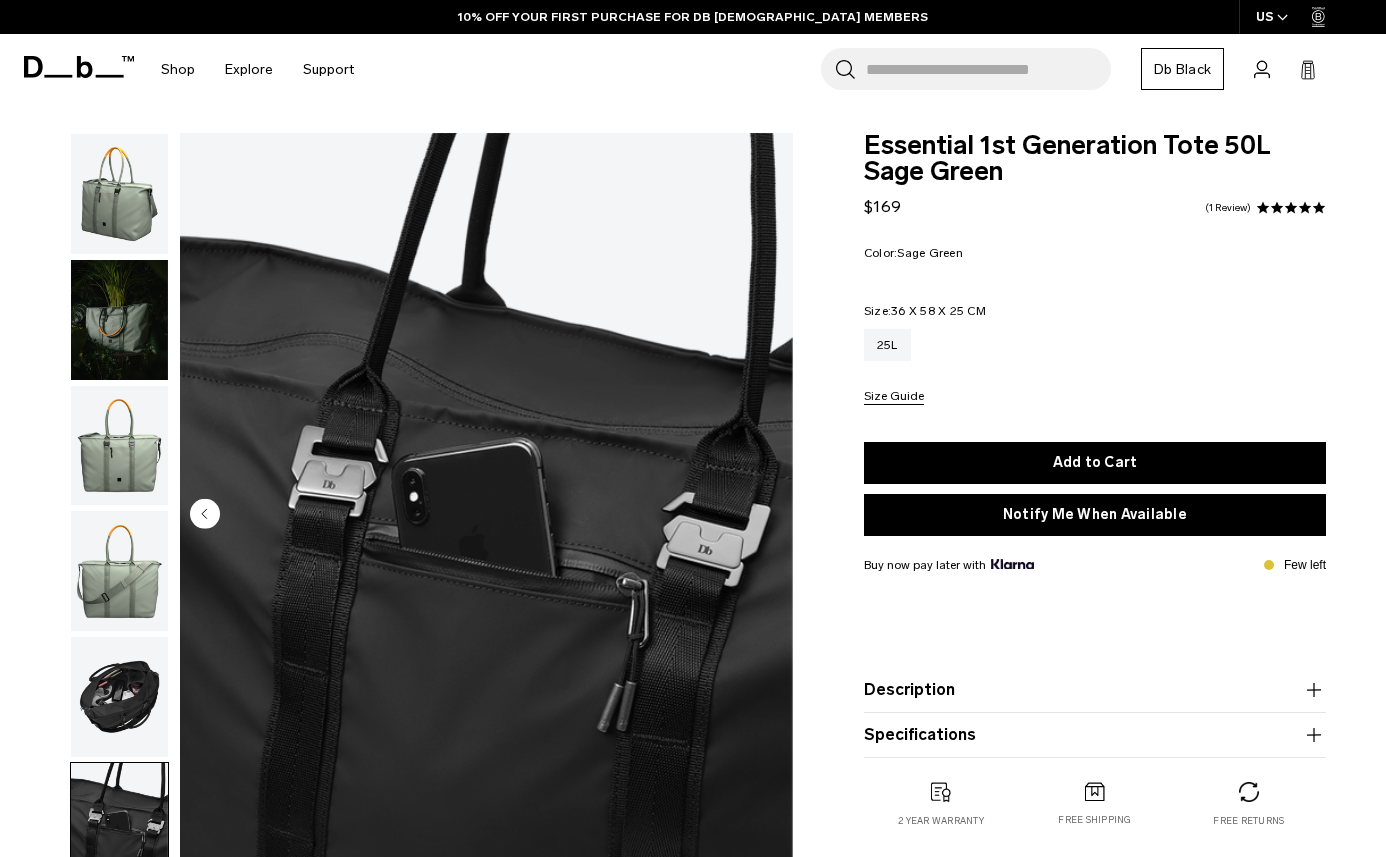 scroll, scrollTop: 0, scrollLeft: 0, axis: both 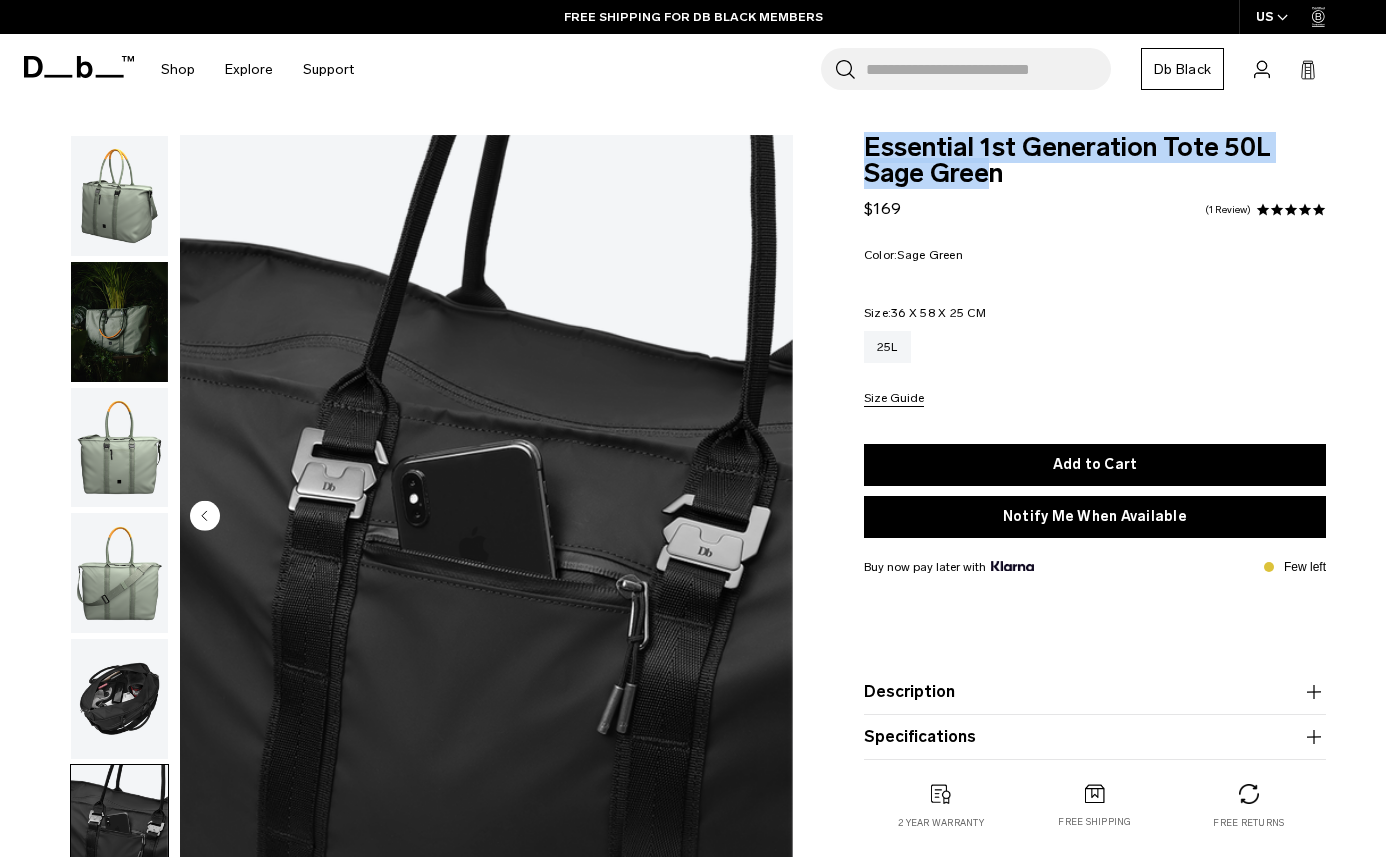drag, startPoint x: 996, startPoint y: 175, endPoint x: 865, endPoint y: 150, distance: 133.36417 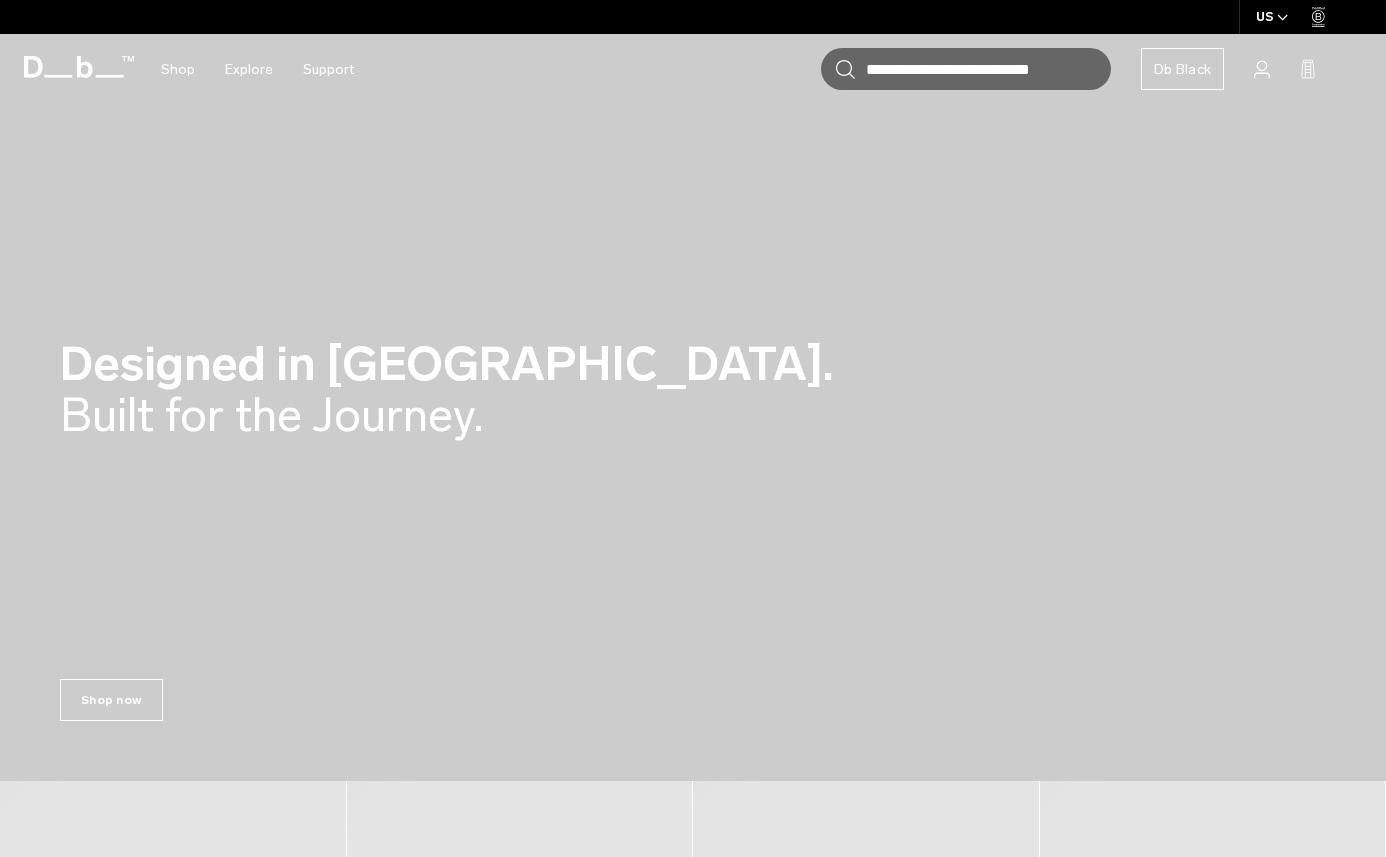 scroll, scrollTop: 0, scrollLeft: 0, axis: both 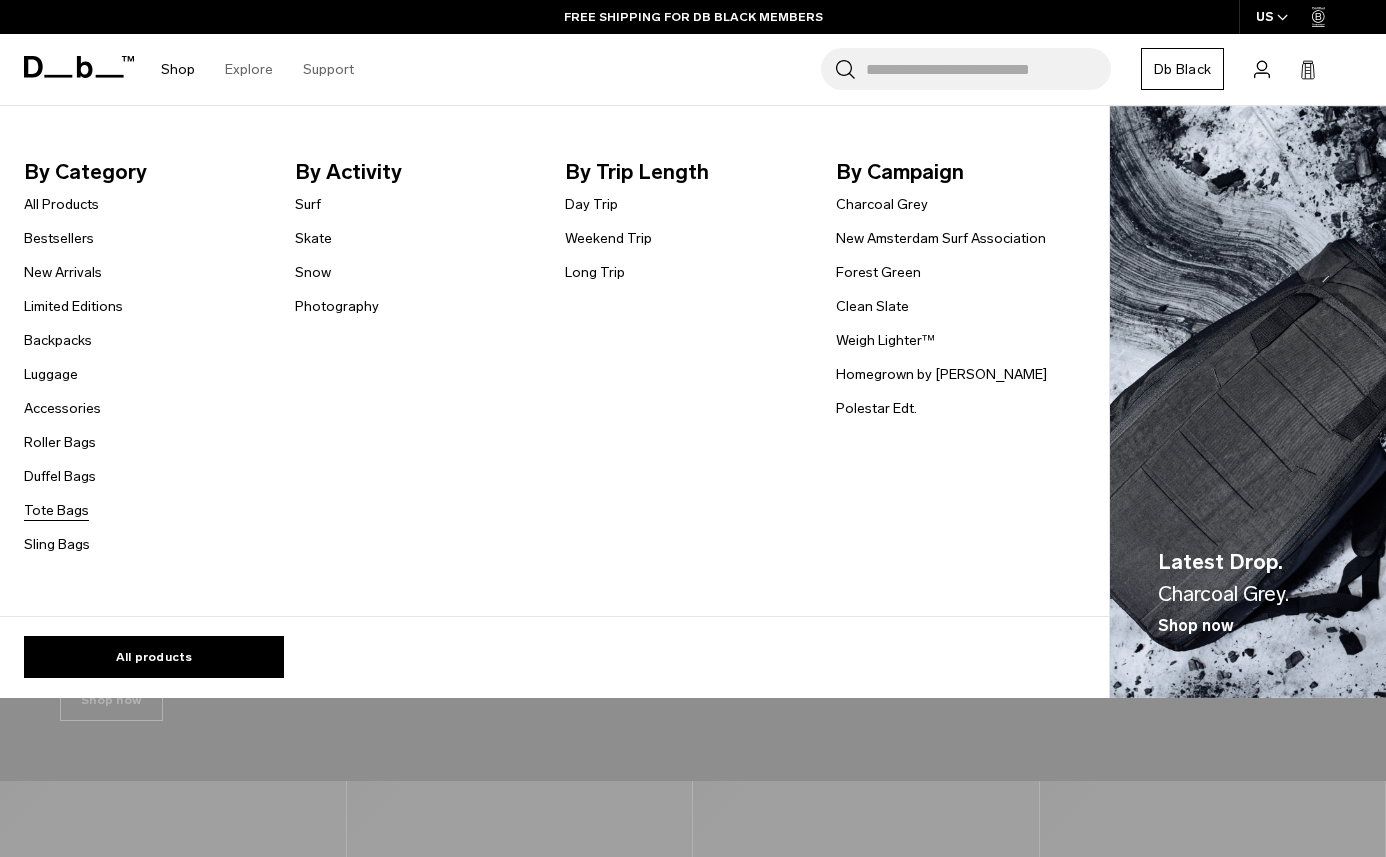 click on "Tote Bags" at bounding box center [56, 510] 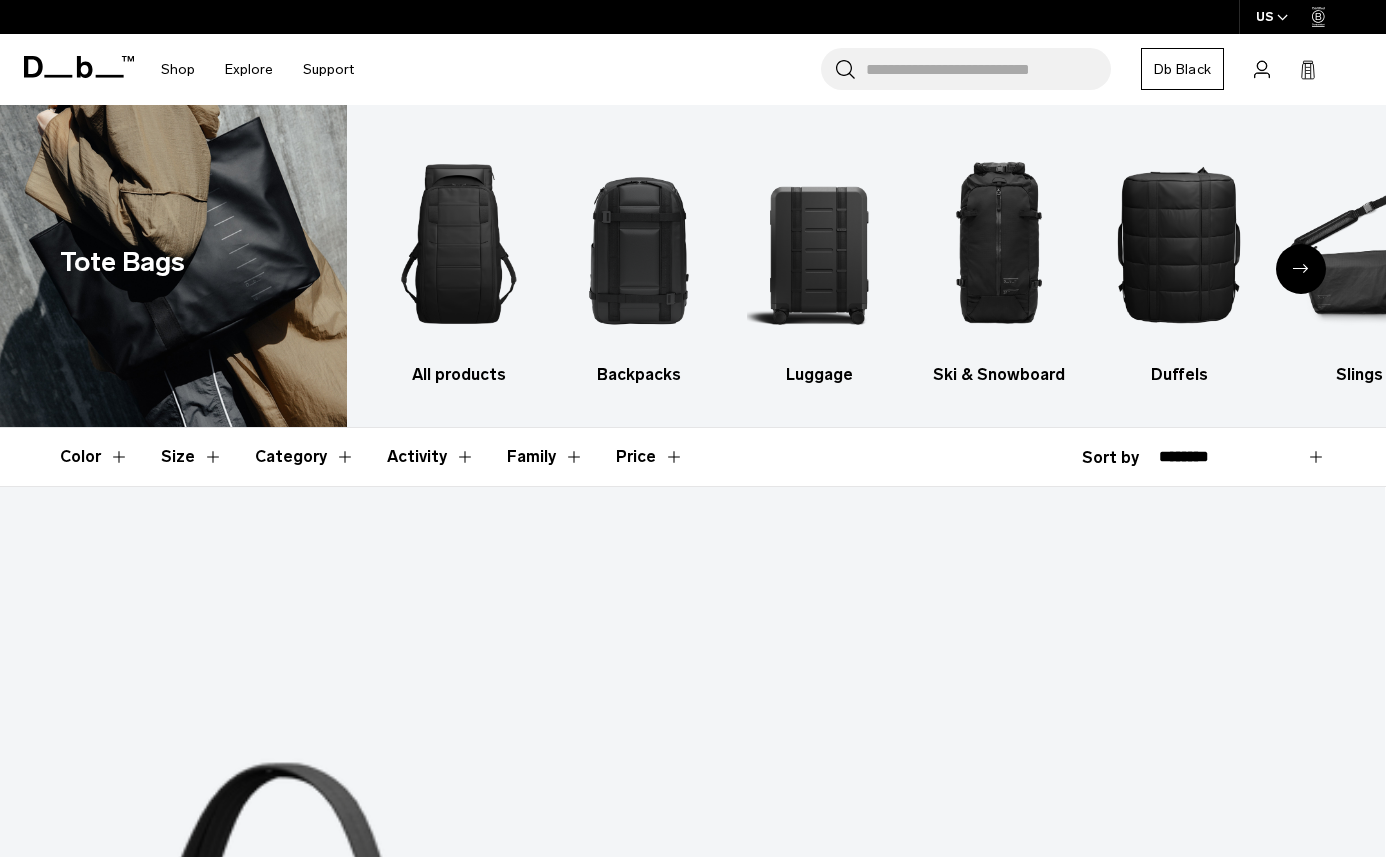 scroll, scrollTop: 168, scrollLeft: 0, axis: vertical 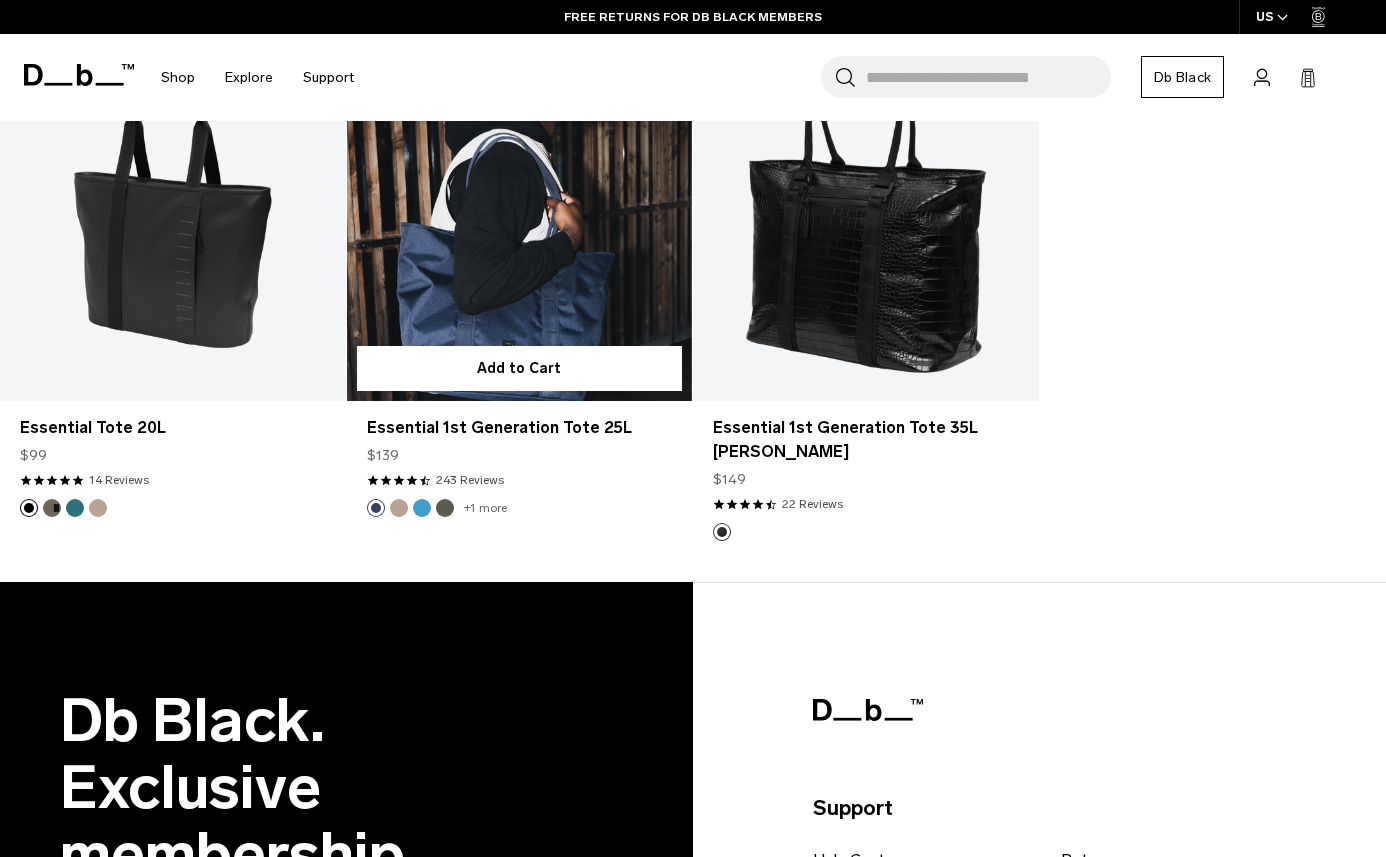 click at bounding box center [520, 209] 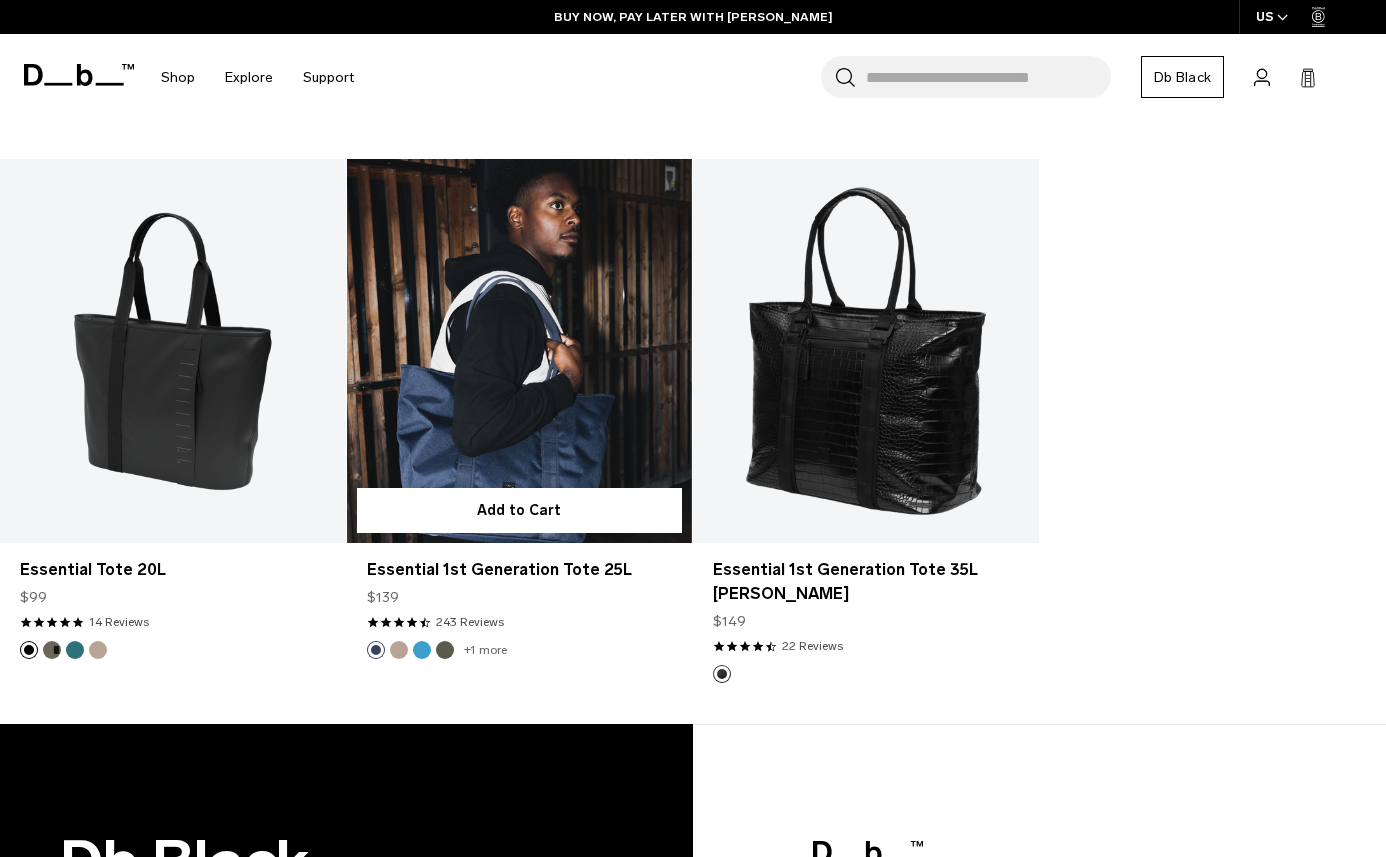 scroll, scrollTop: 2483, scrollLeft: 0, axis: vertical 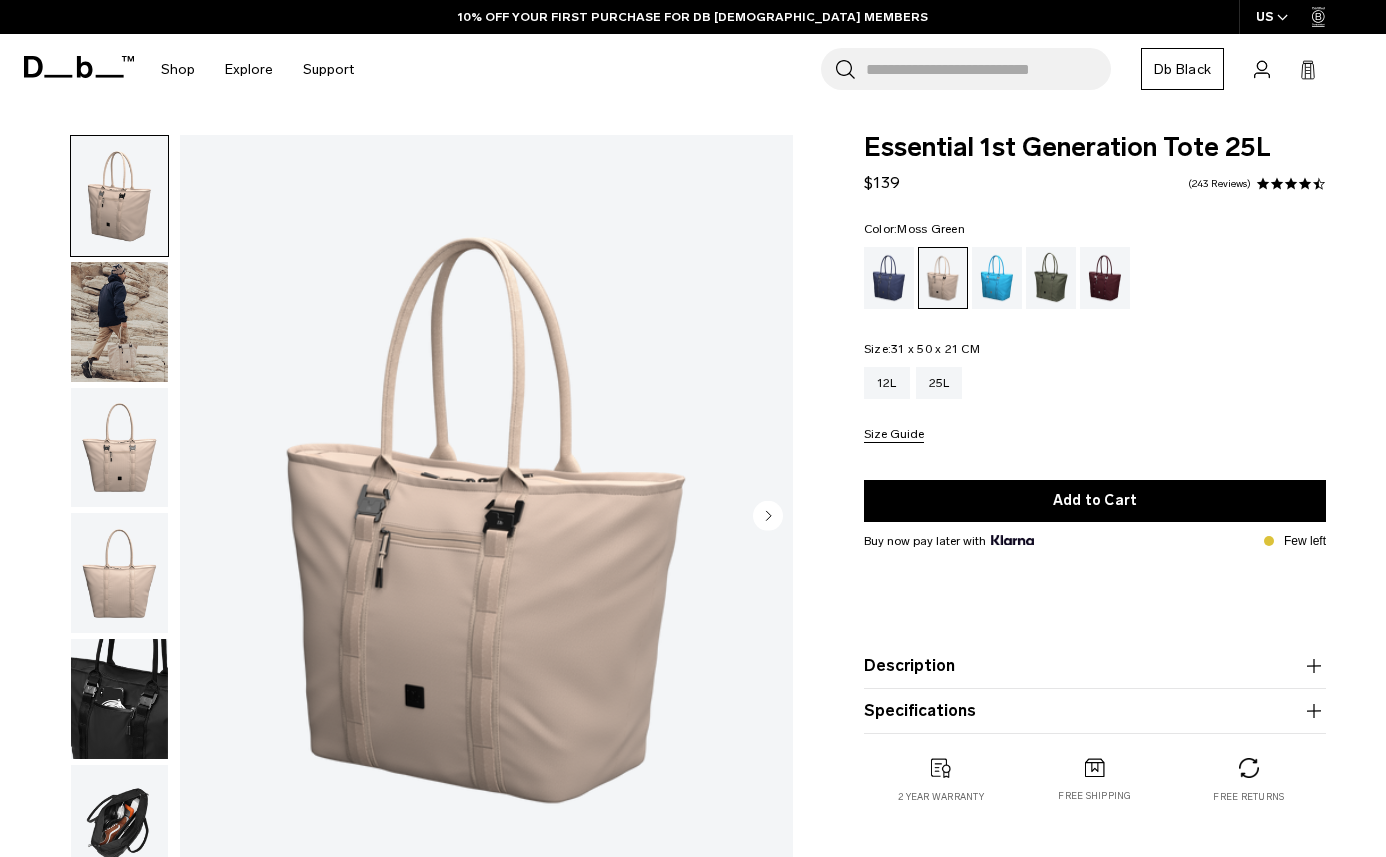 click at bounding box center [1051, 278] 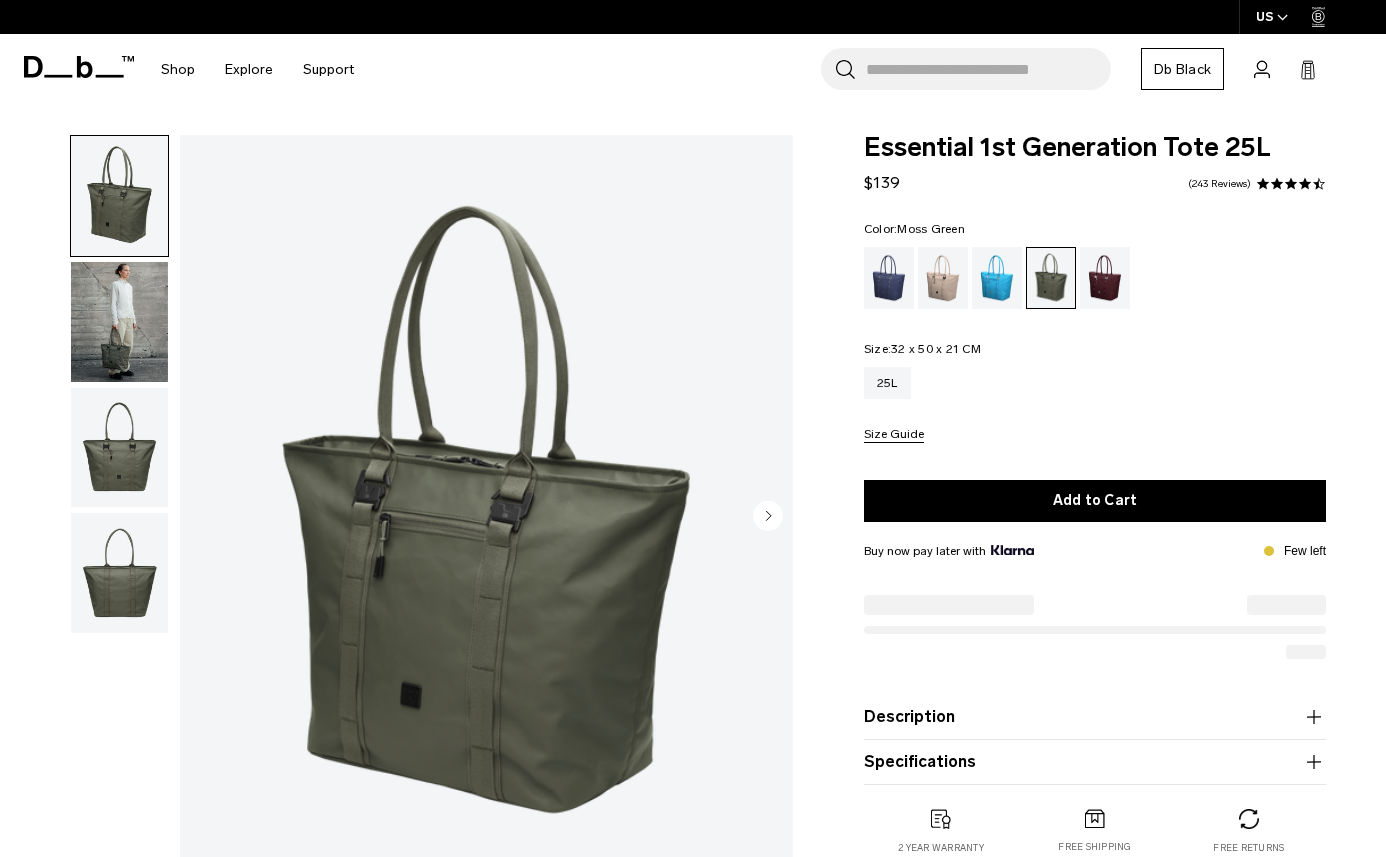 scroll, scrollTop: 0, scrollLeft: 0, axis: both 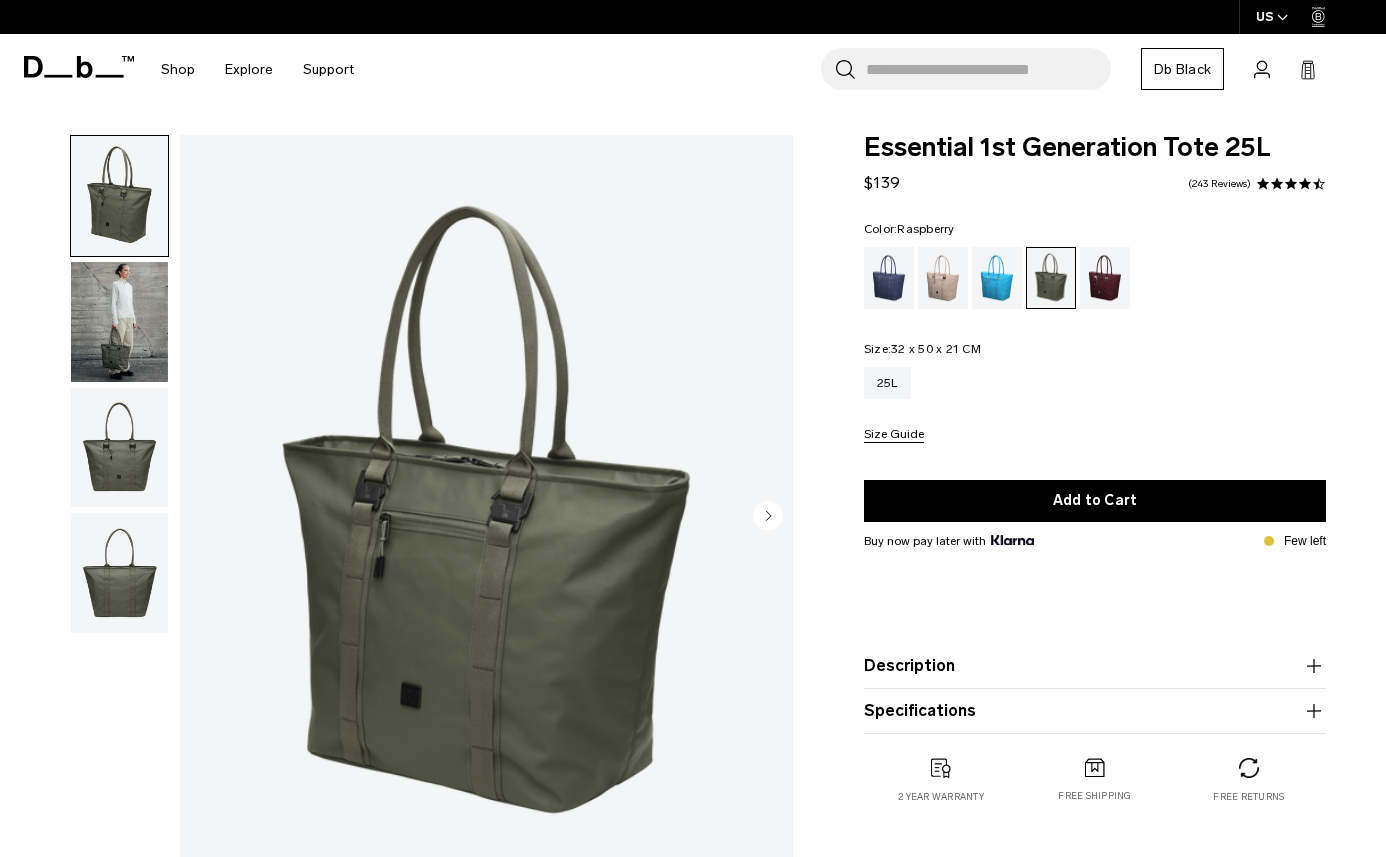 click at bounding box center [1105, 278] 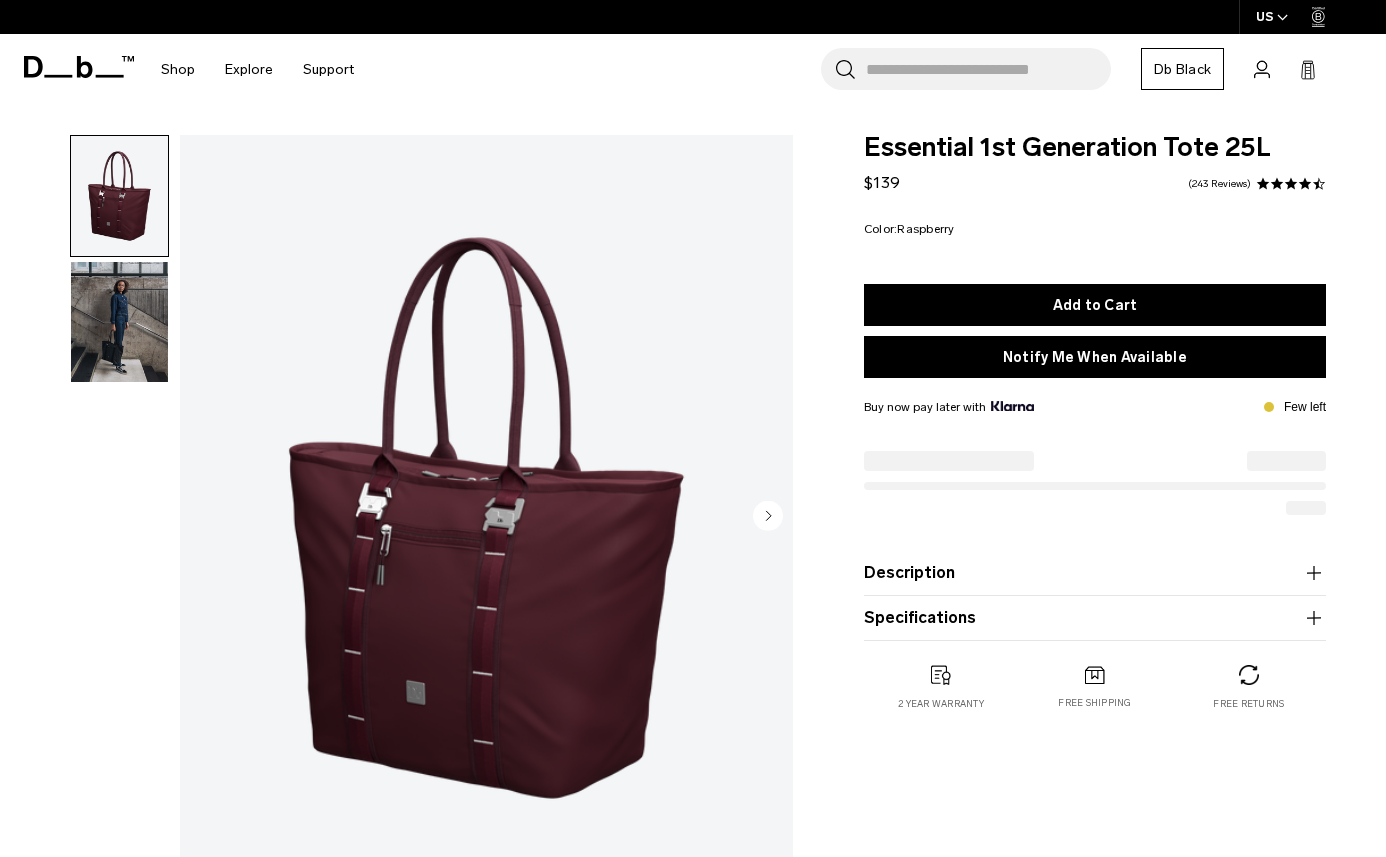 scroll, scrollTop: 0, scrollLeft: 0, axis: both 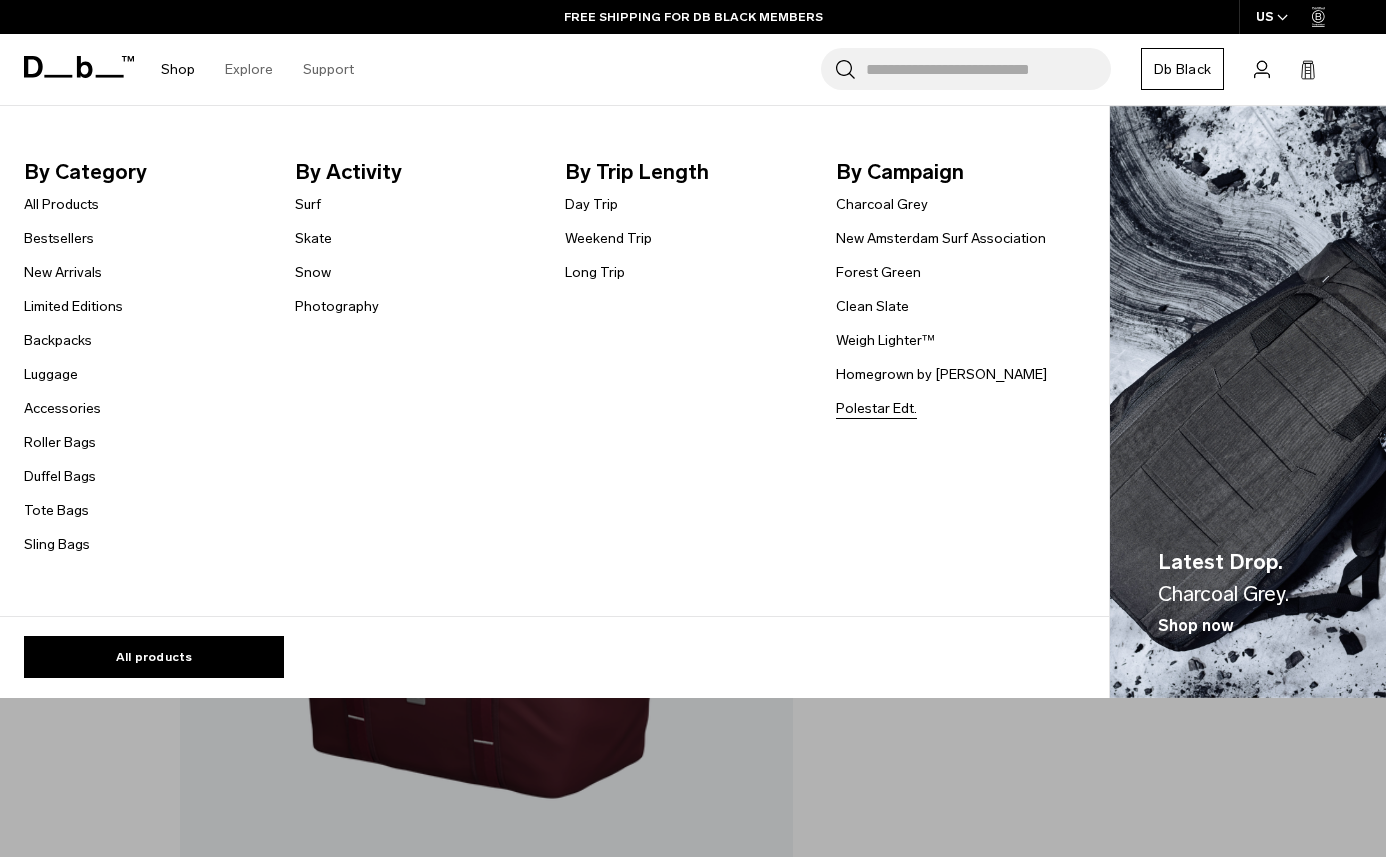 click on "Polestar Edt." at bounding box center (876, 408) 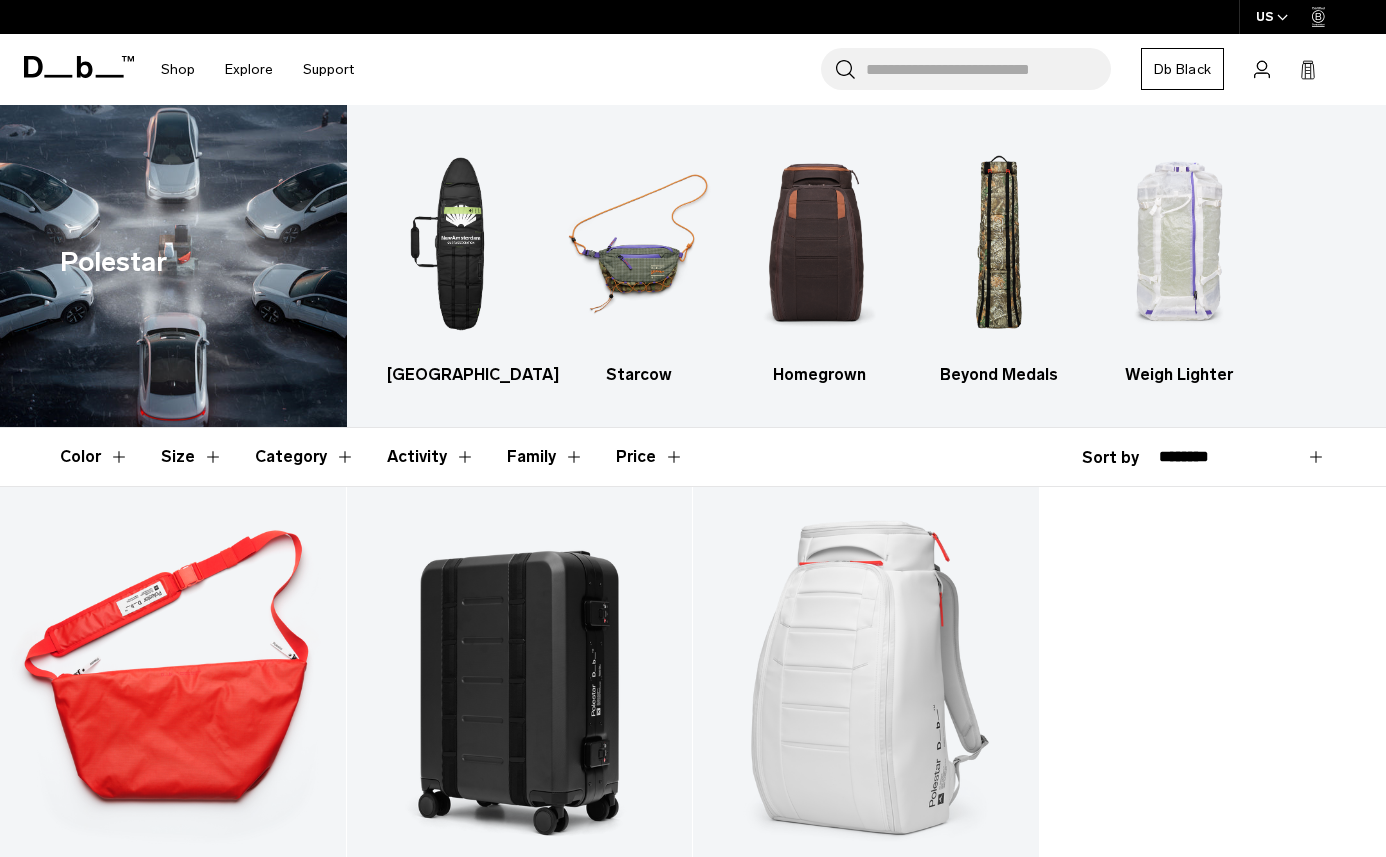 scroll, scrollTop: 0, scrollLeft: 0, axis: both 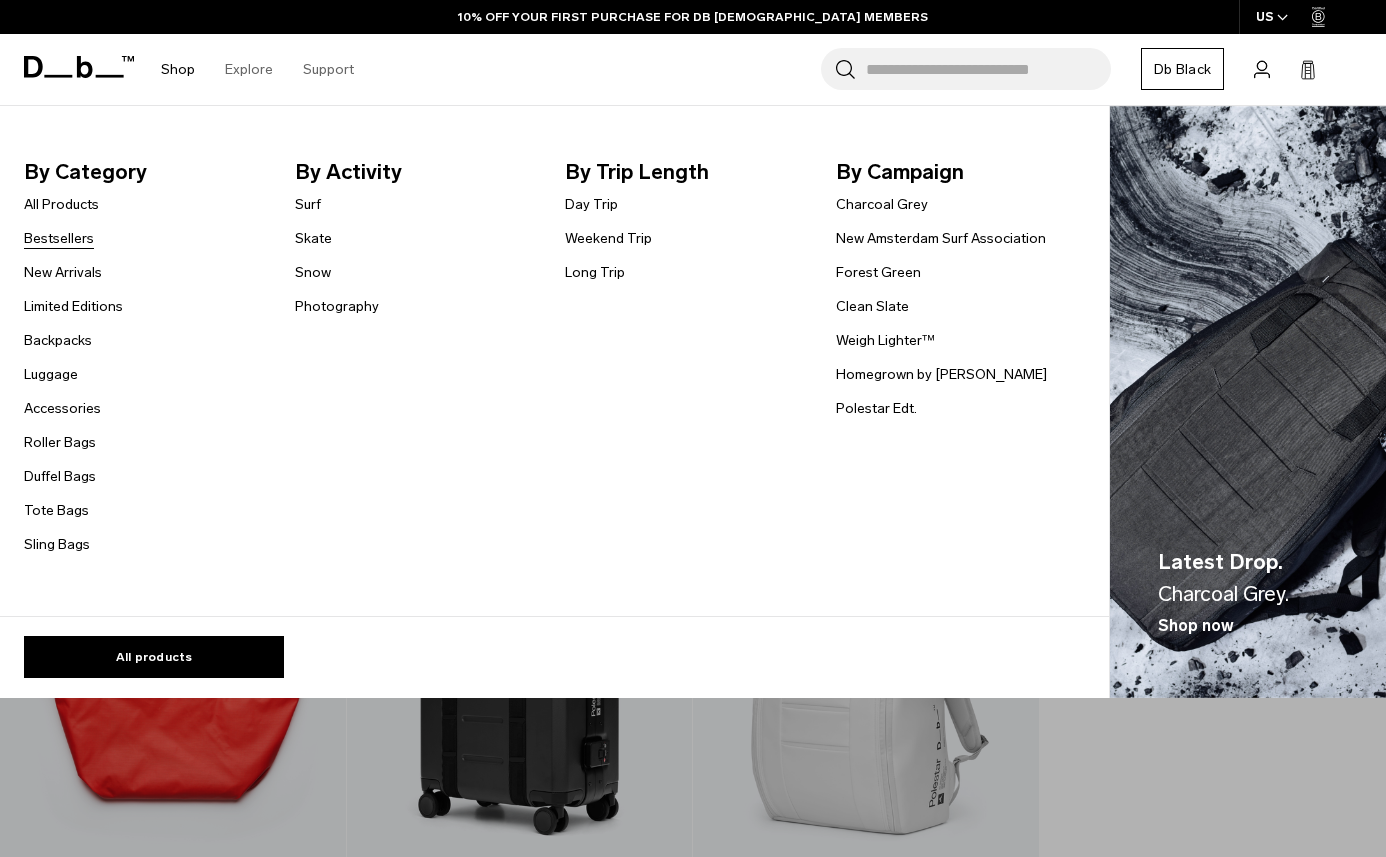 click on "Bestsellers" 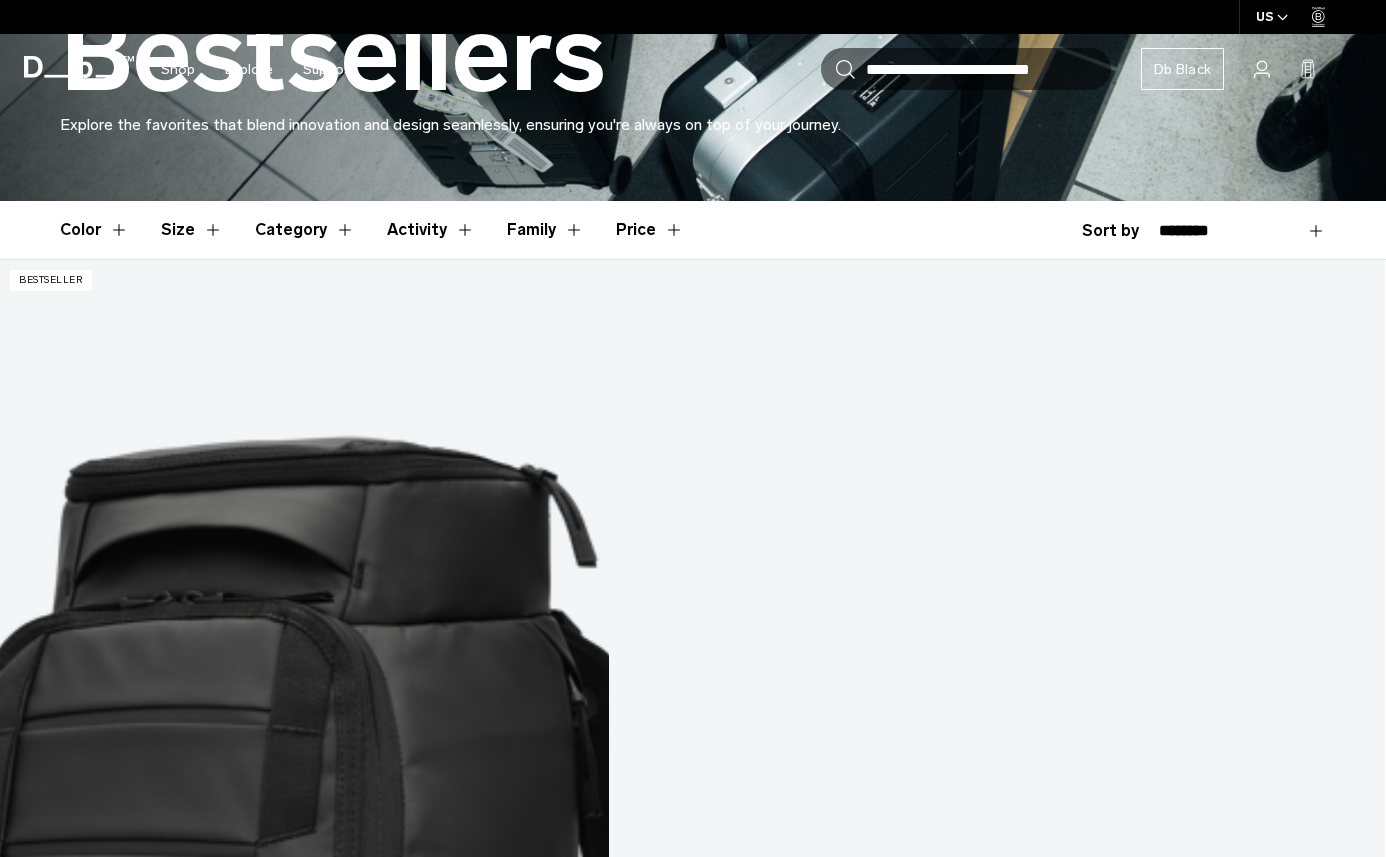 scroll, scrollTop: 0, scrollLeft: 0, axis: both 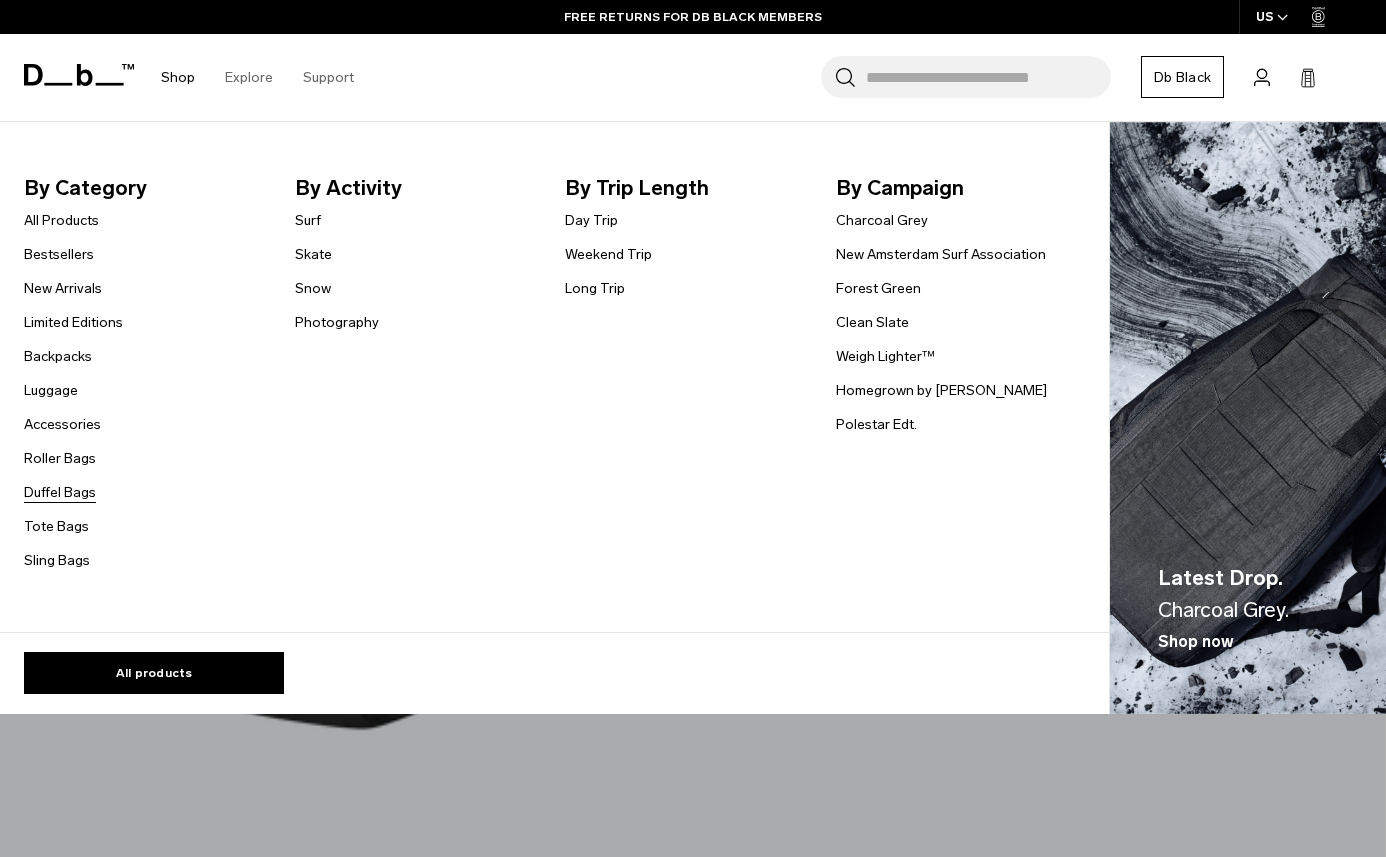 click on "Duffel Bags" at bounding box center (60, 492) 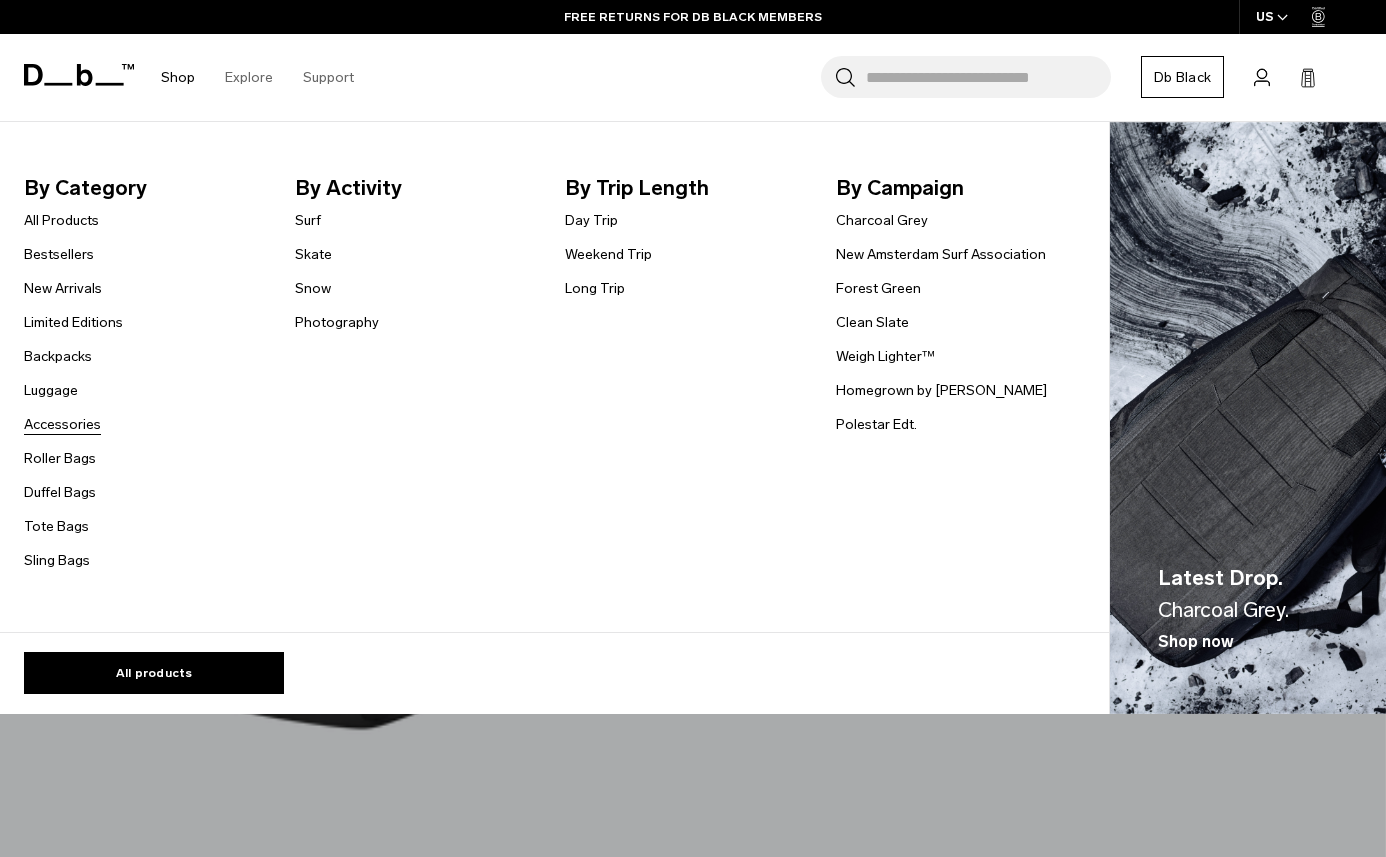 click on "Accessories" at bounding box center (62, 424) 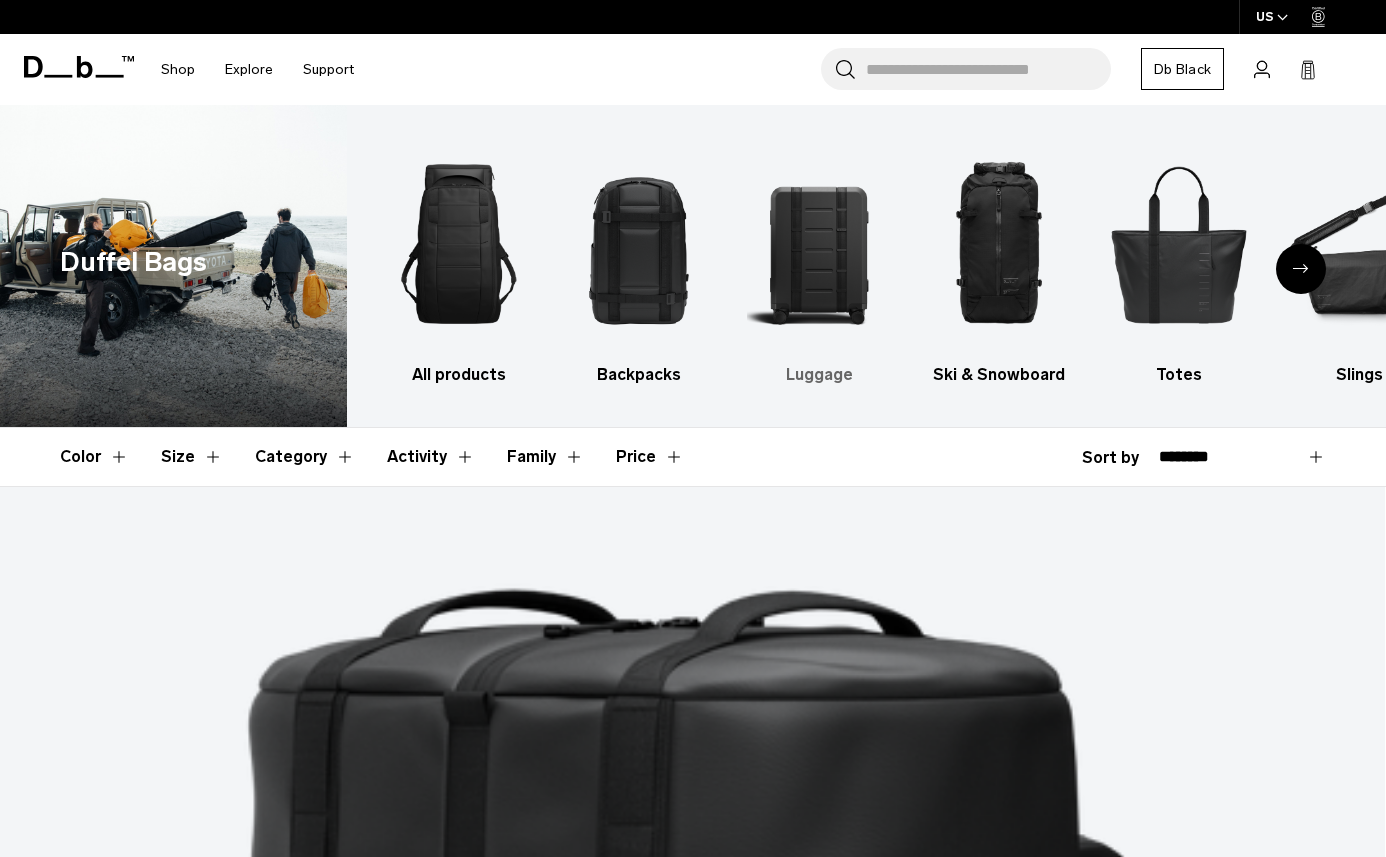 scroll, scrollTop: 0, scrollLeft: 0, axis: both 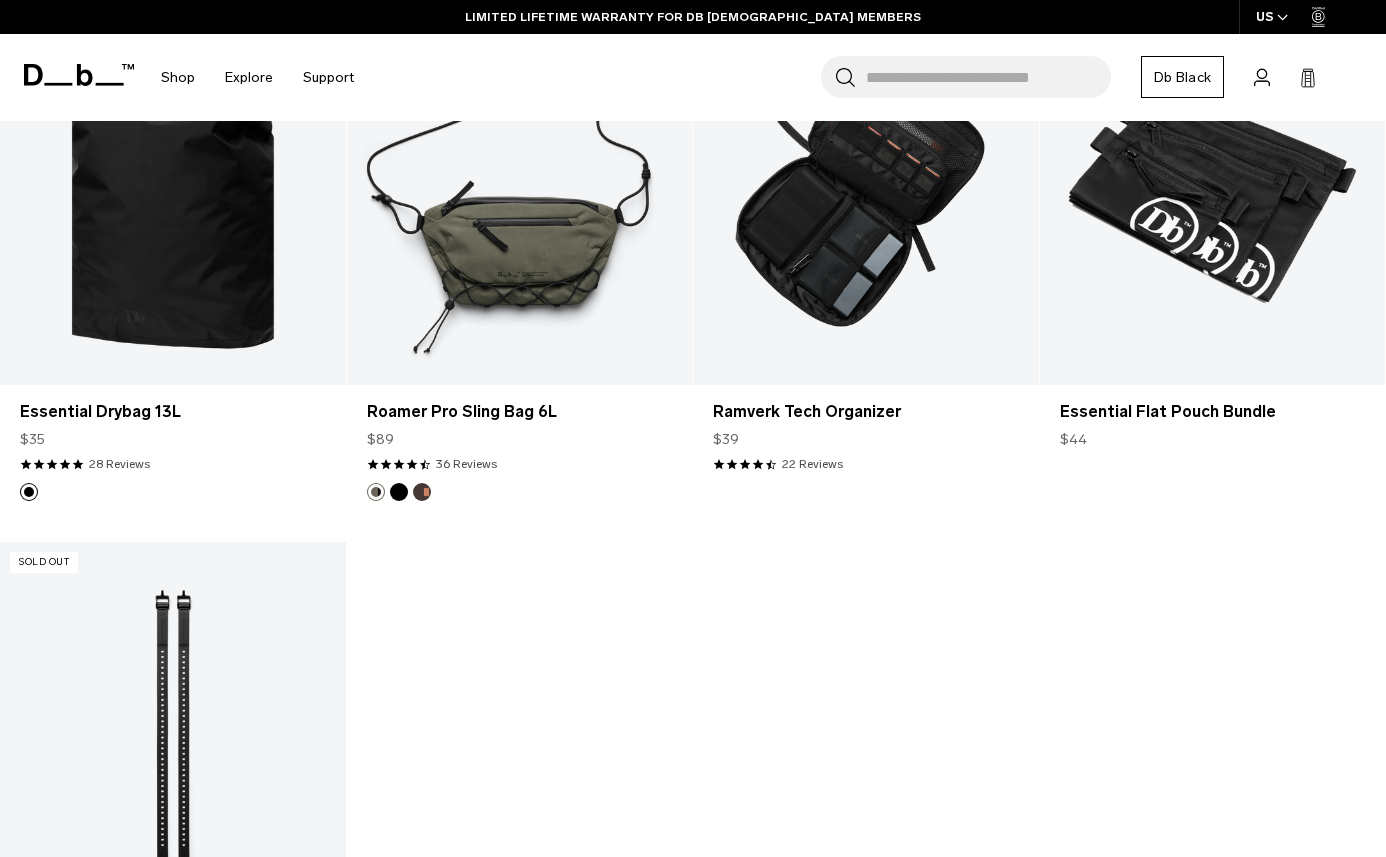 click on "Search for Bags, Luggage..." at bounding box center [988, 77] 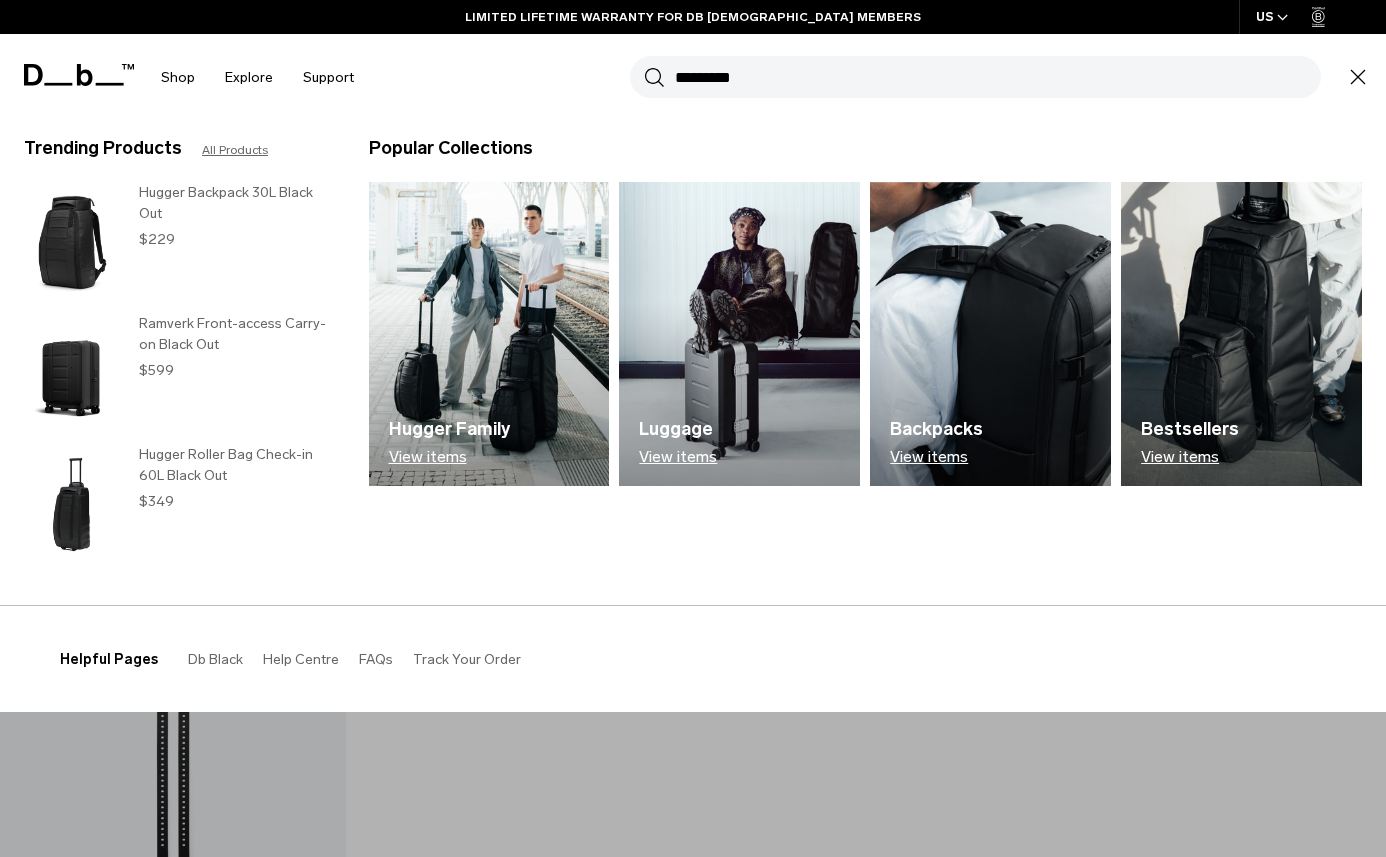 type on "*********" 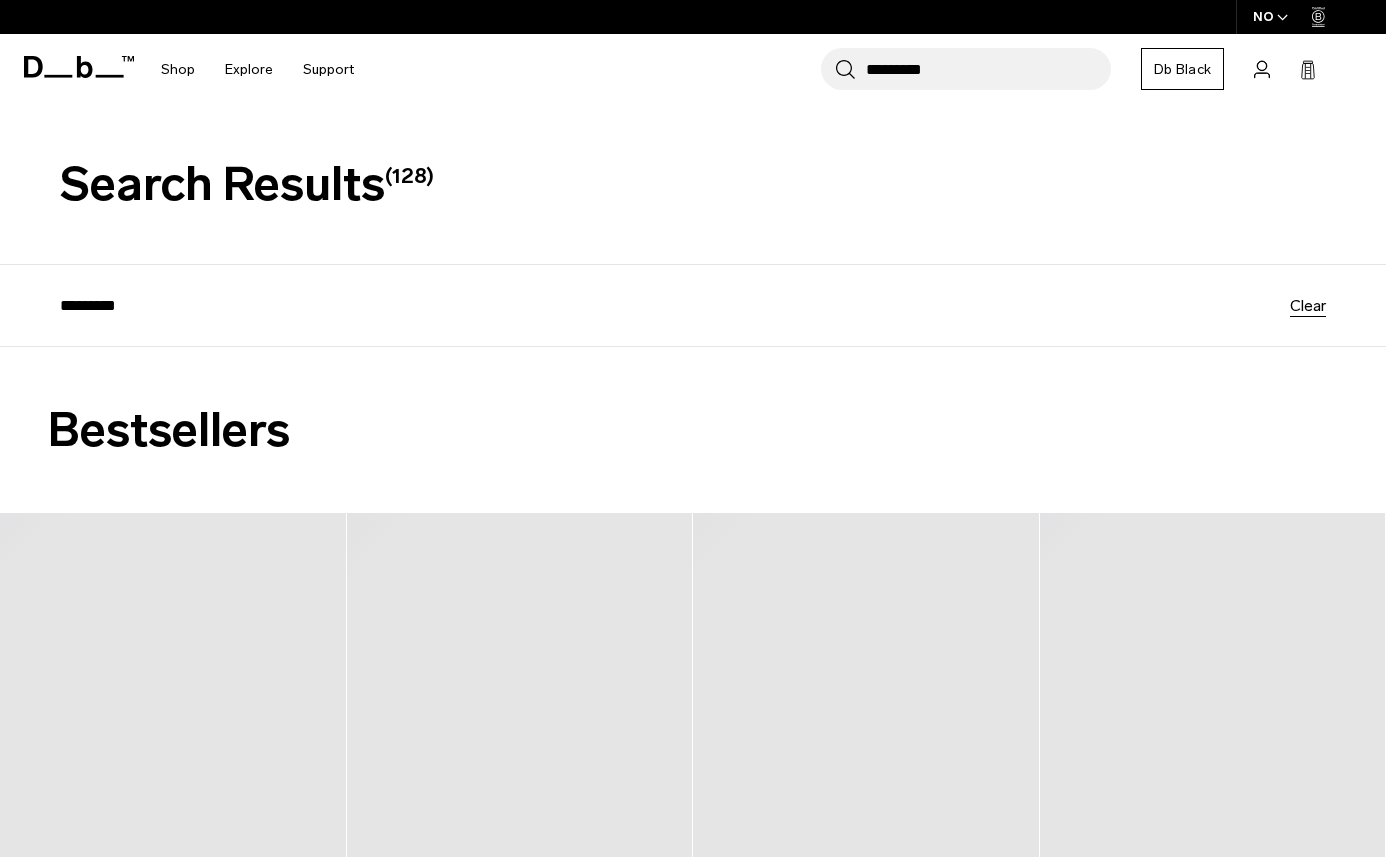 scroll, scrollTop: 0, scrollLeft: 0, axis: both 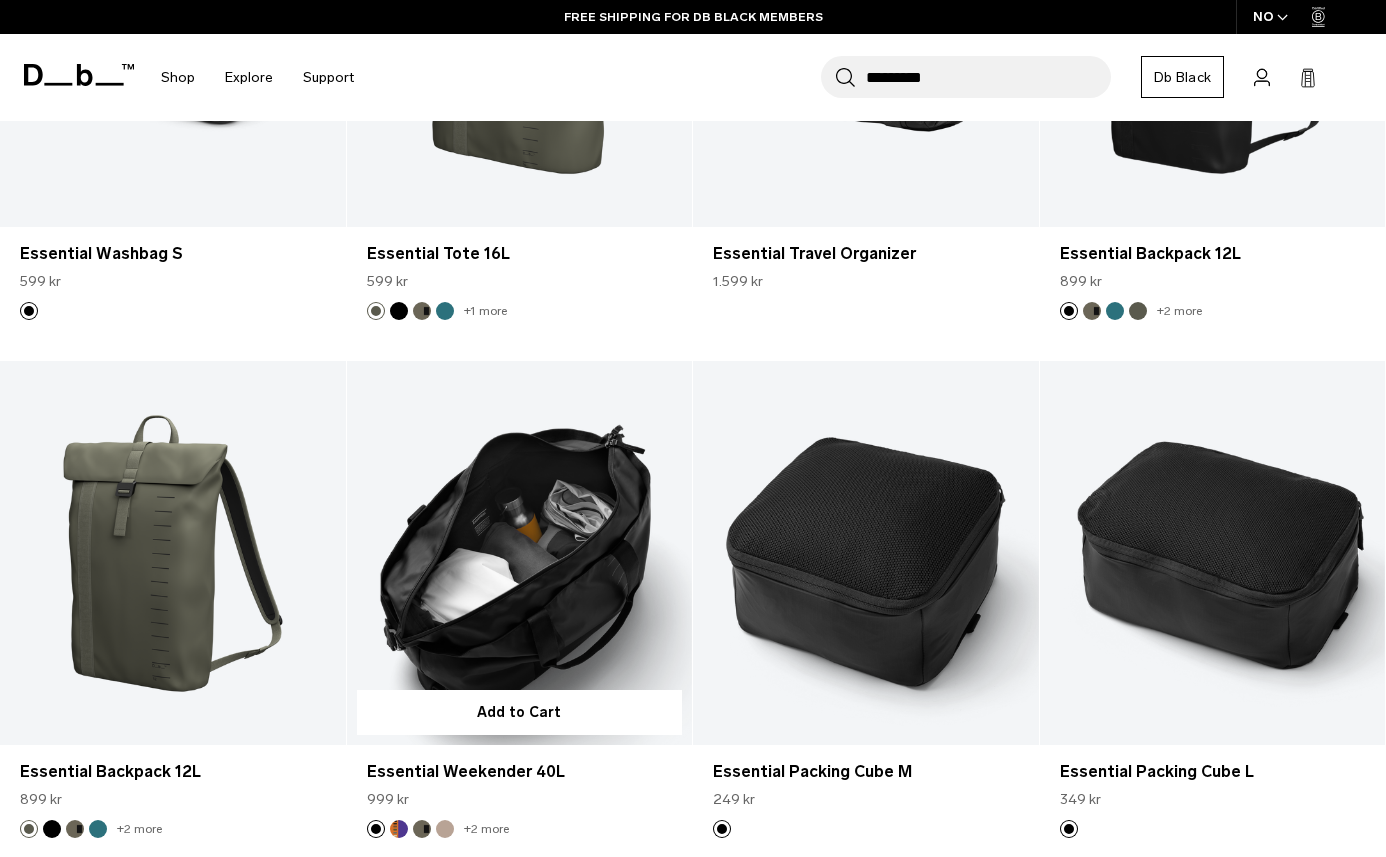 click at bounding box center (520, 553) 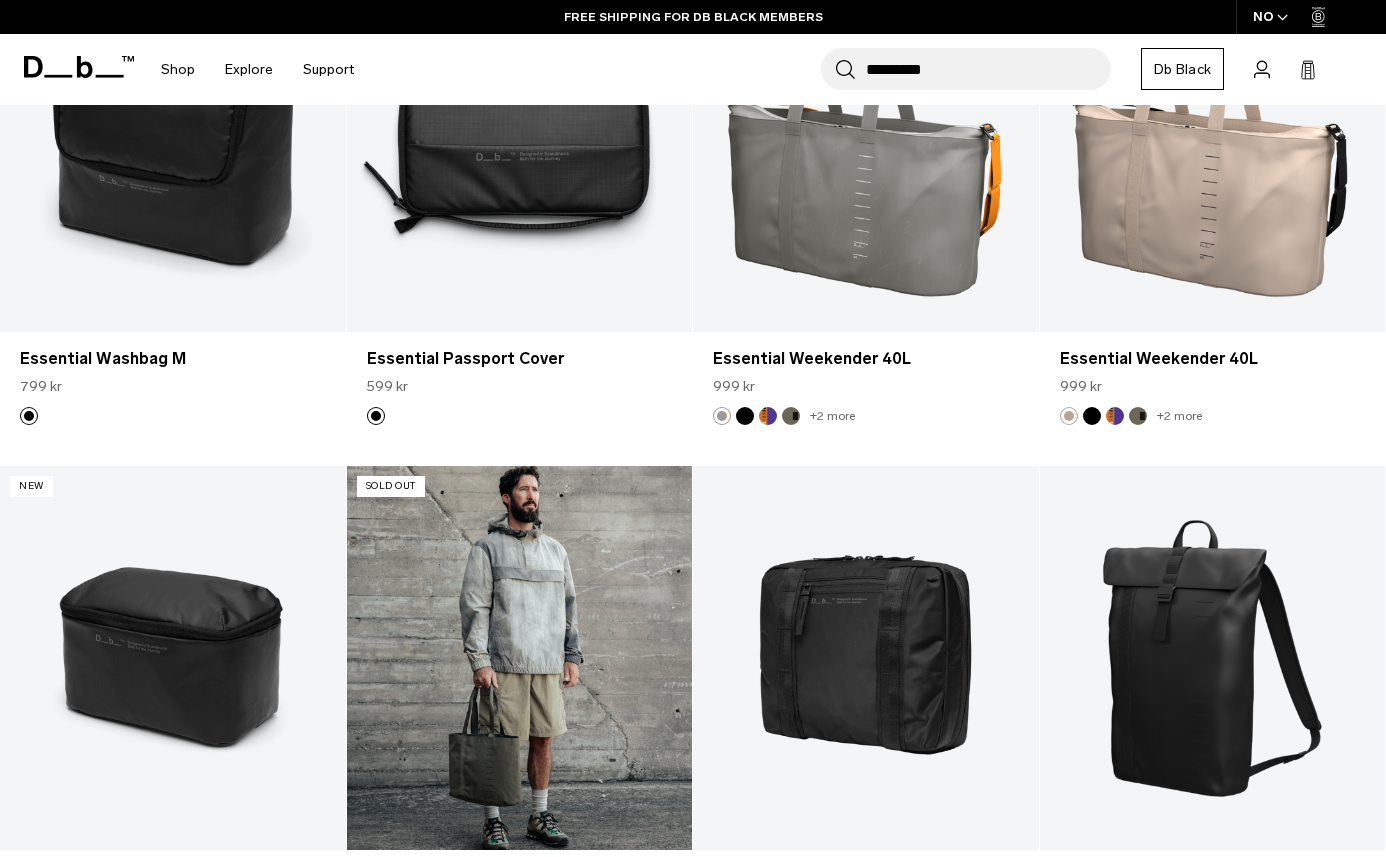 scroll, scrollTop: 479, scrollLeft: 0, axis: vertical 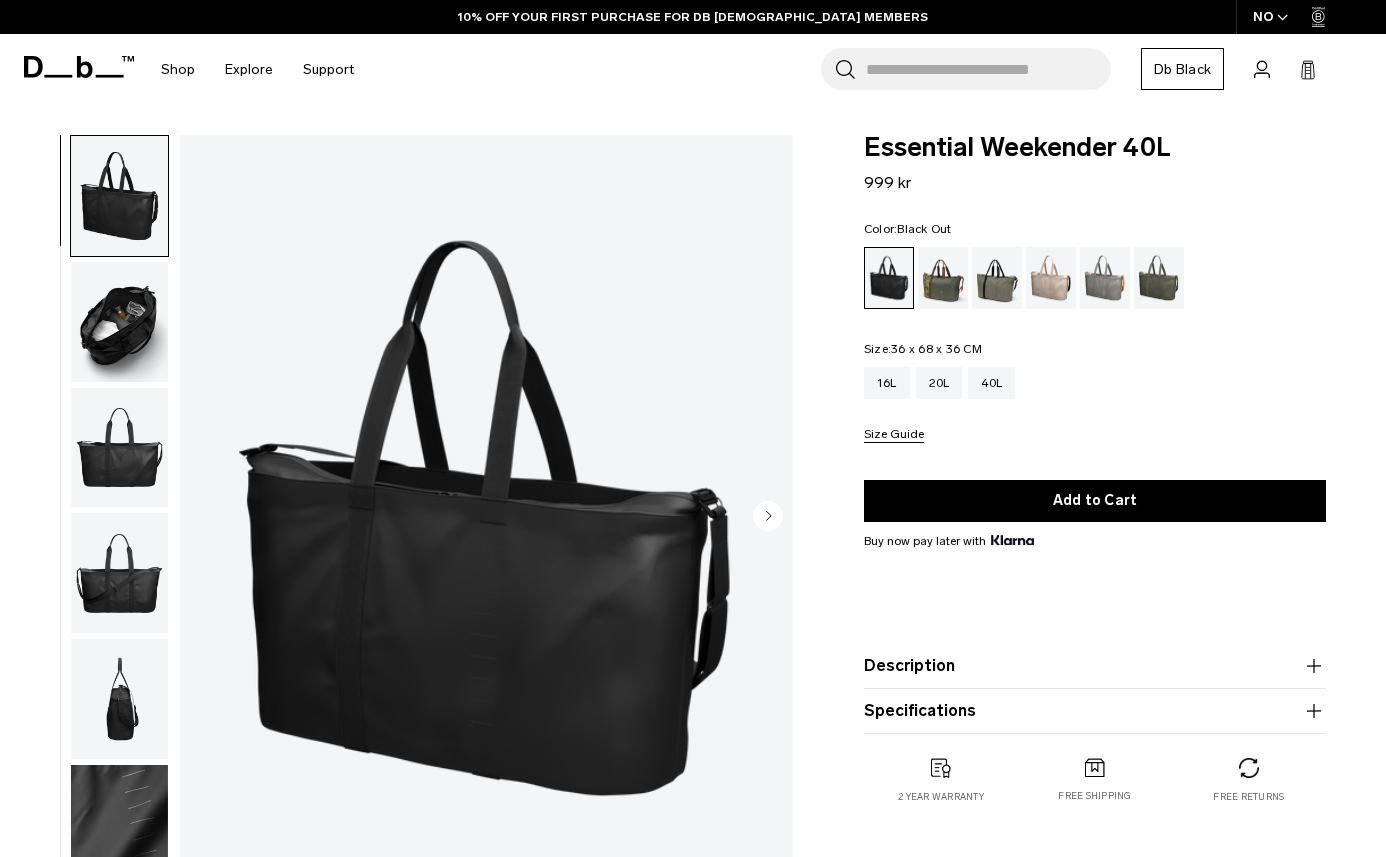 click on "NO" at bounding box center (1271, 17) 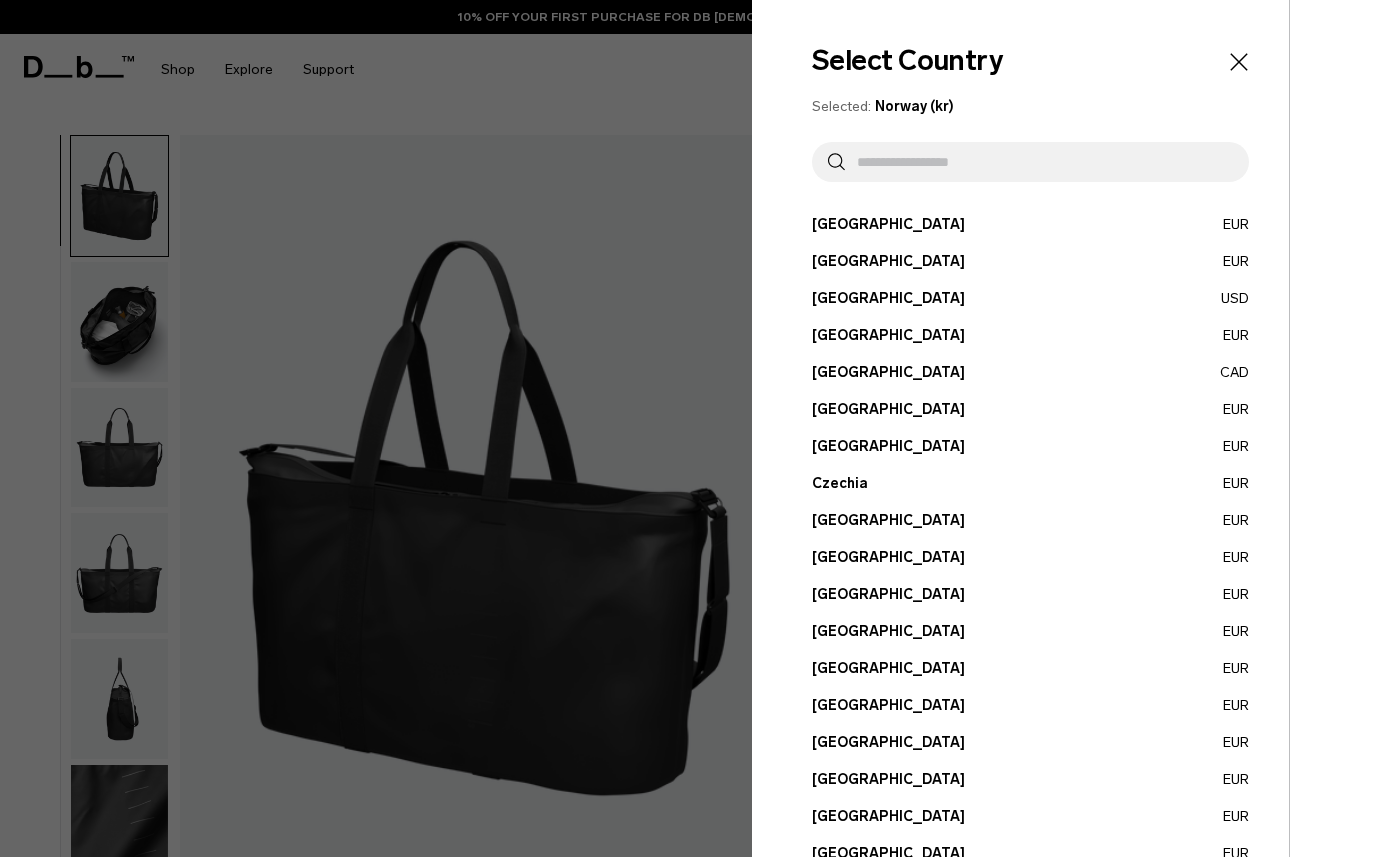 click at bounding box center (1039, 162) 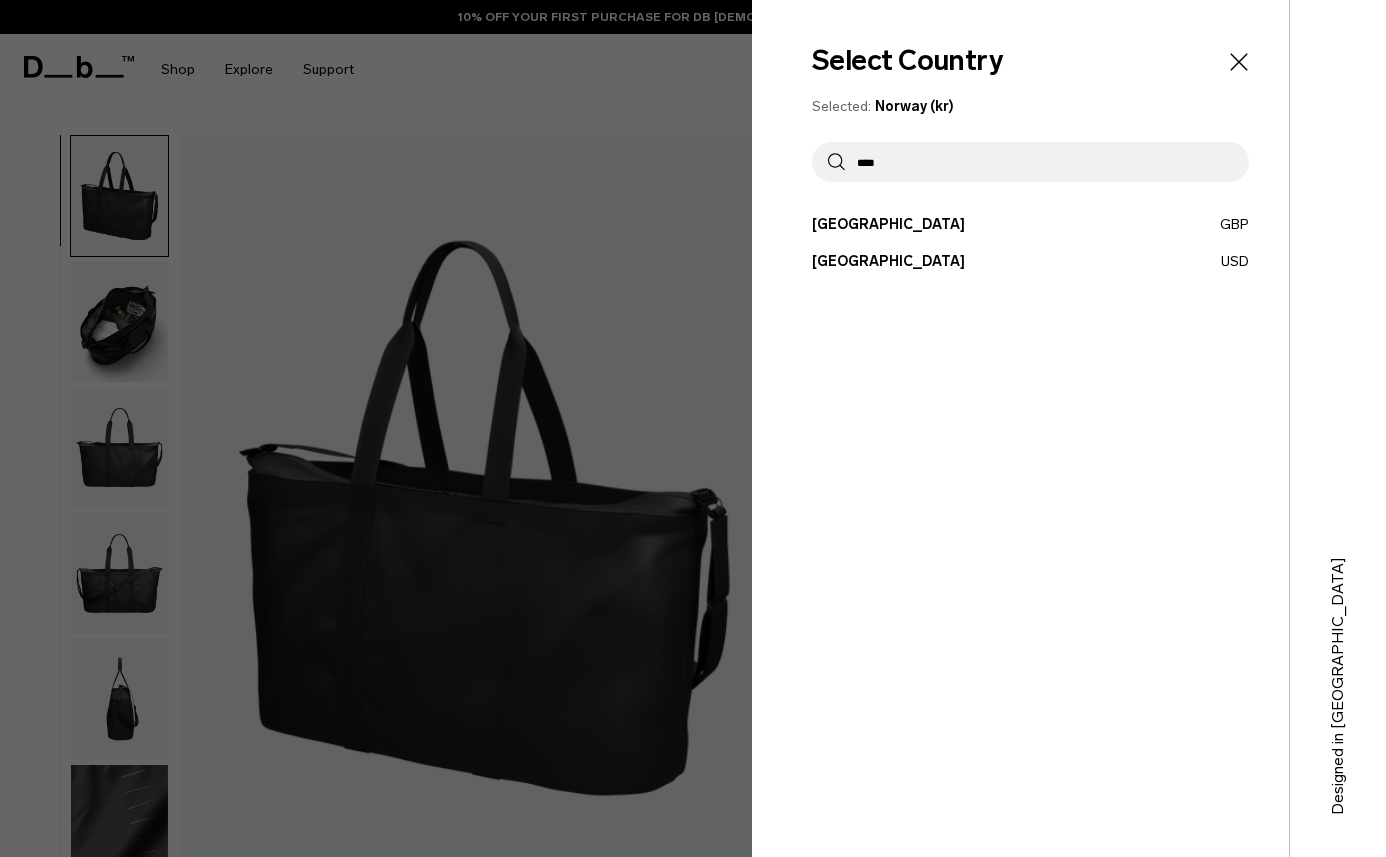 type on "****" 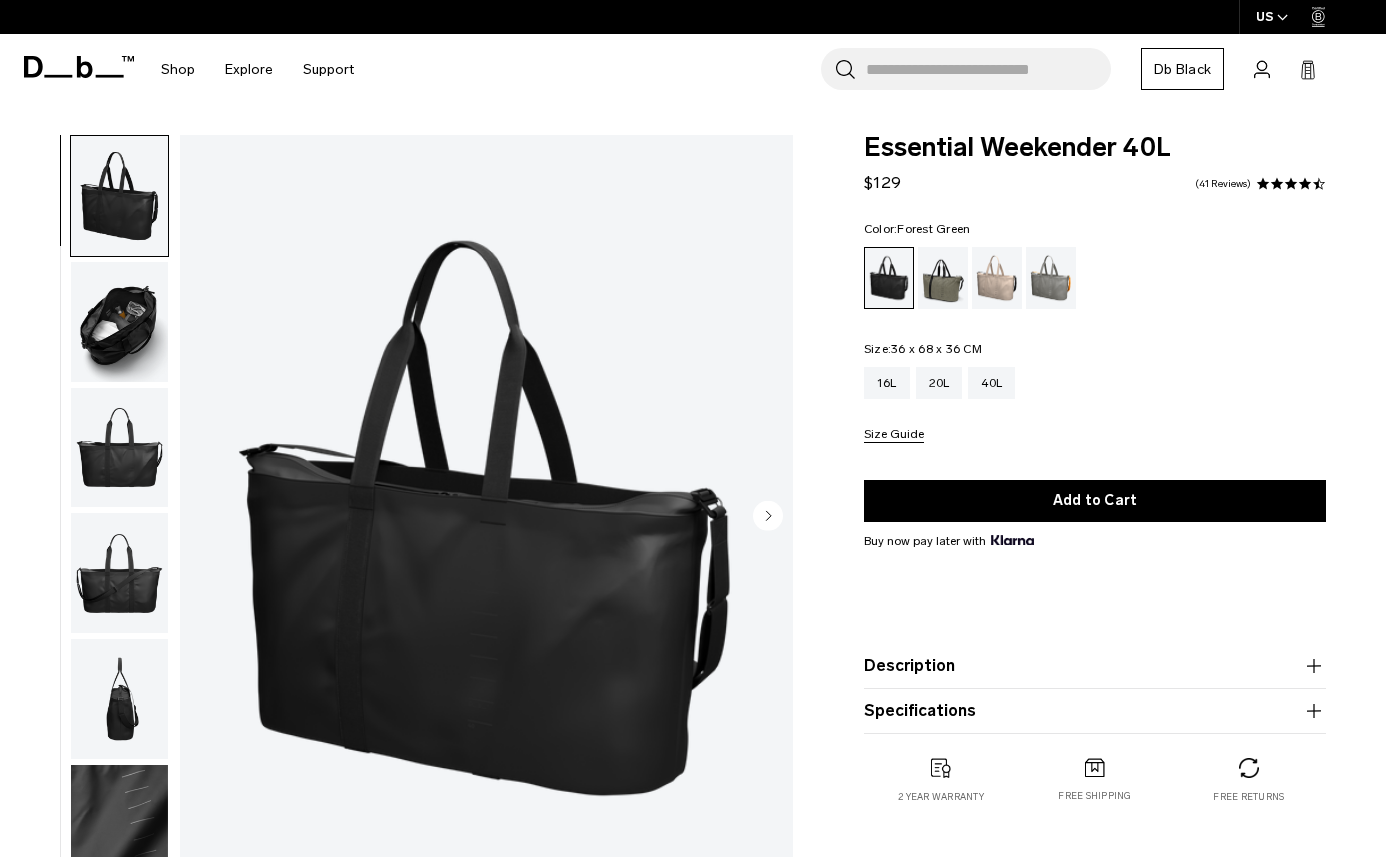 scroll, scrollTop: 0, scrollLeft: 0, axis: both 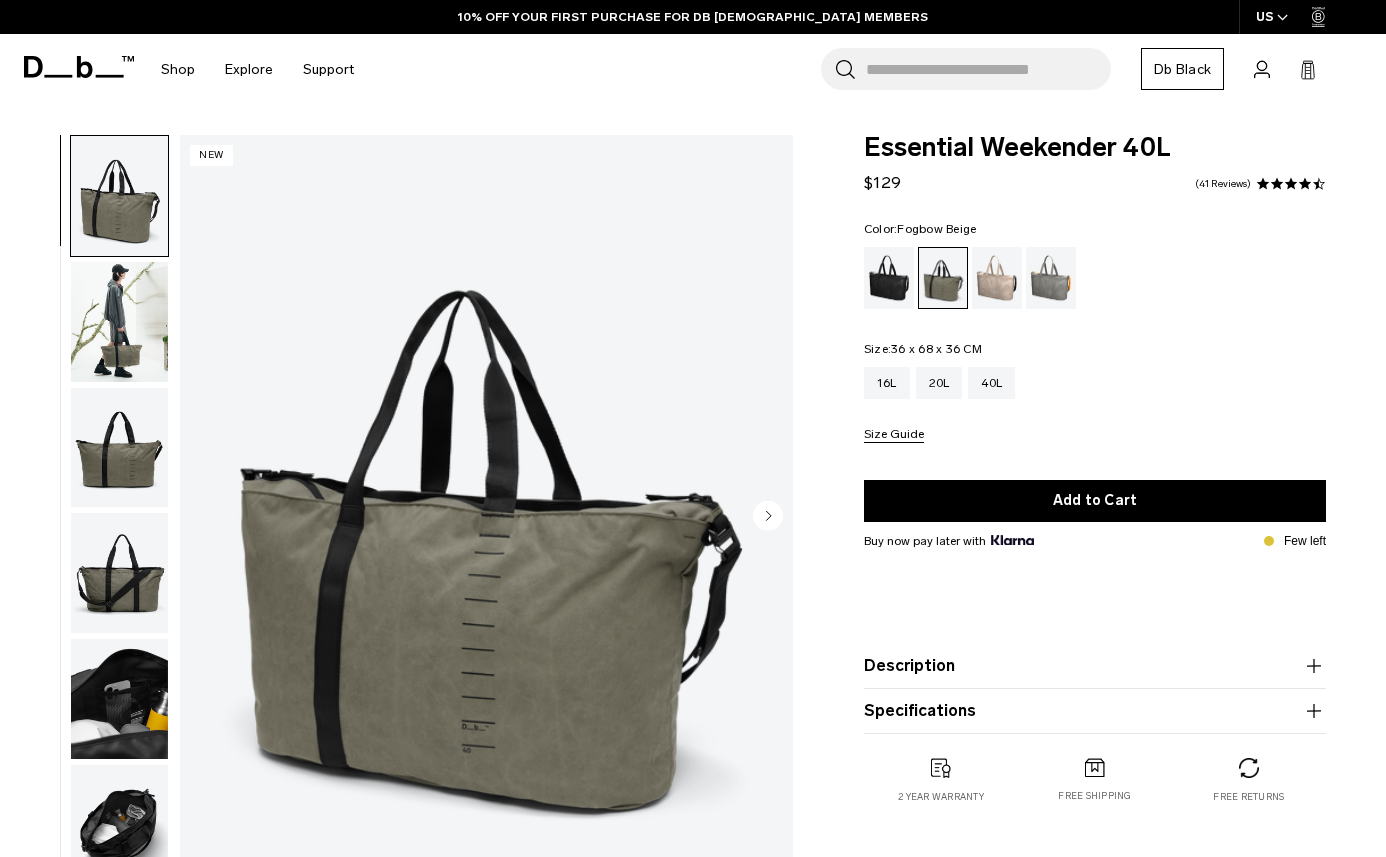 click at bounding box center (997, 278) 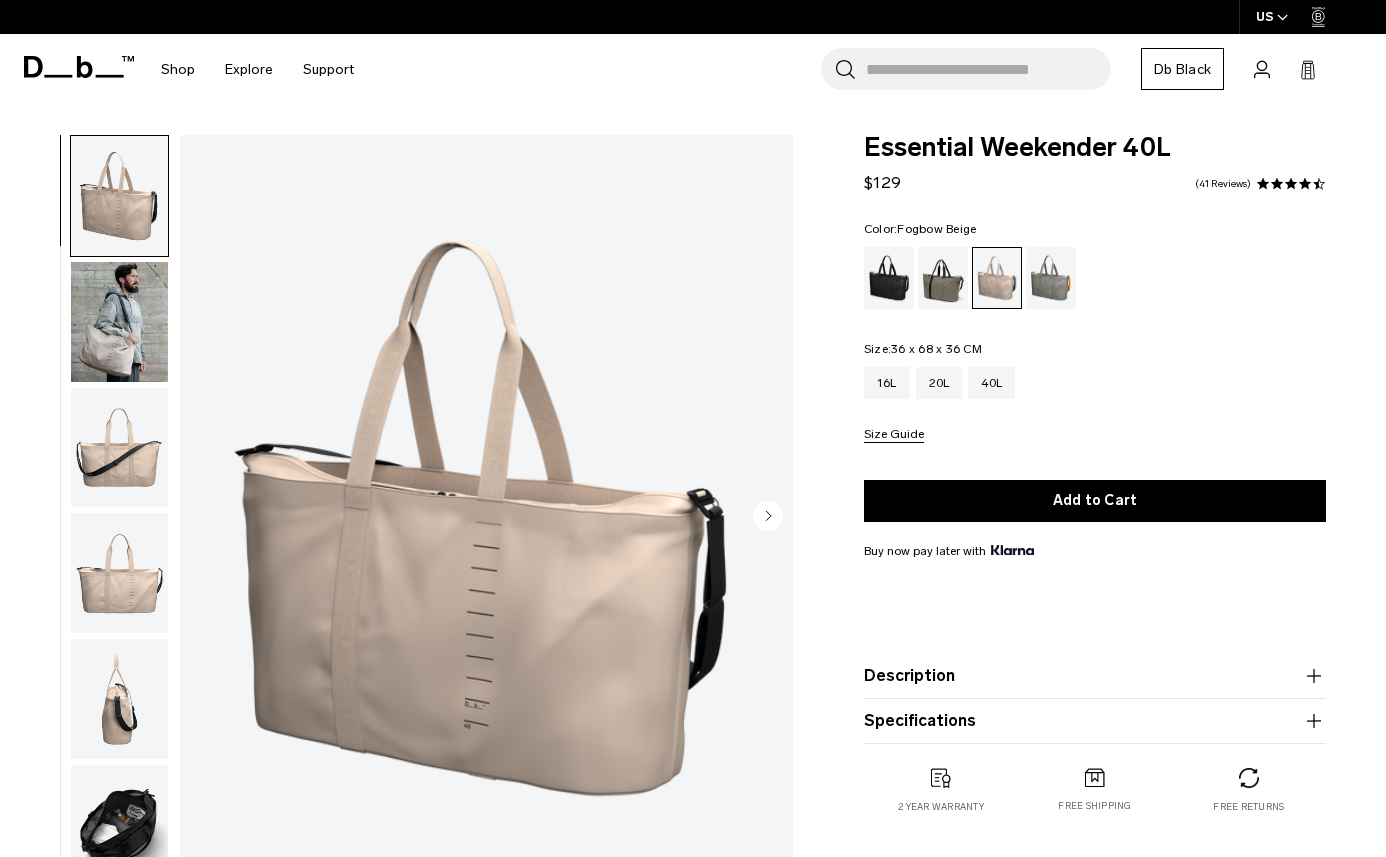 scroll, scrollTop: 0, scrollLeft: 0, axis: both 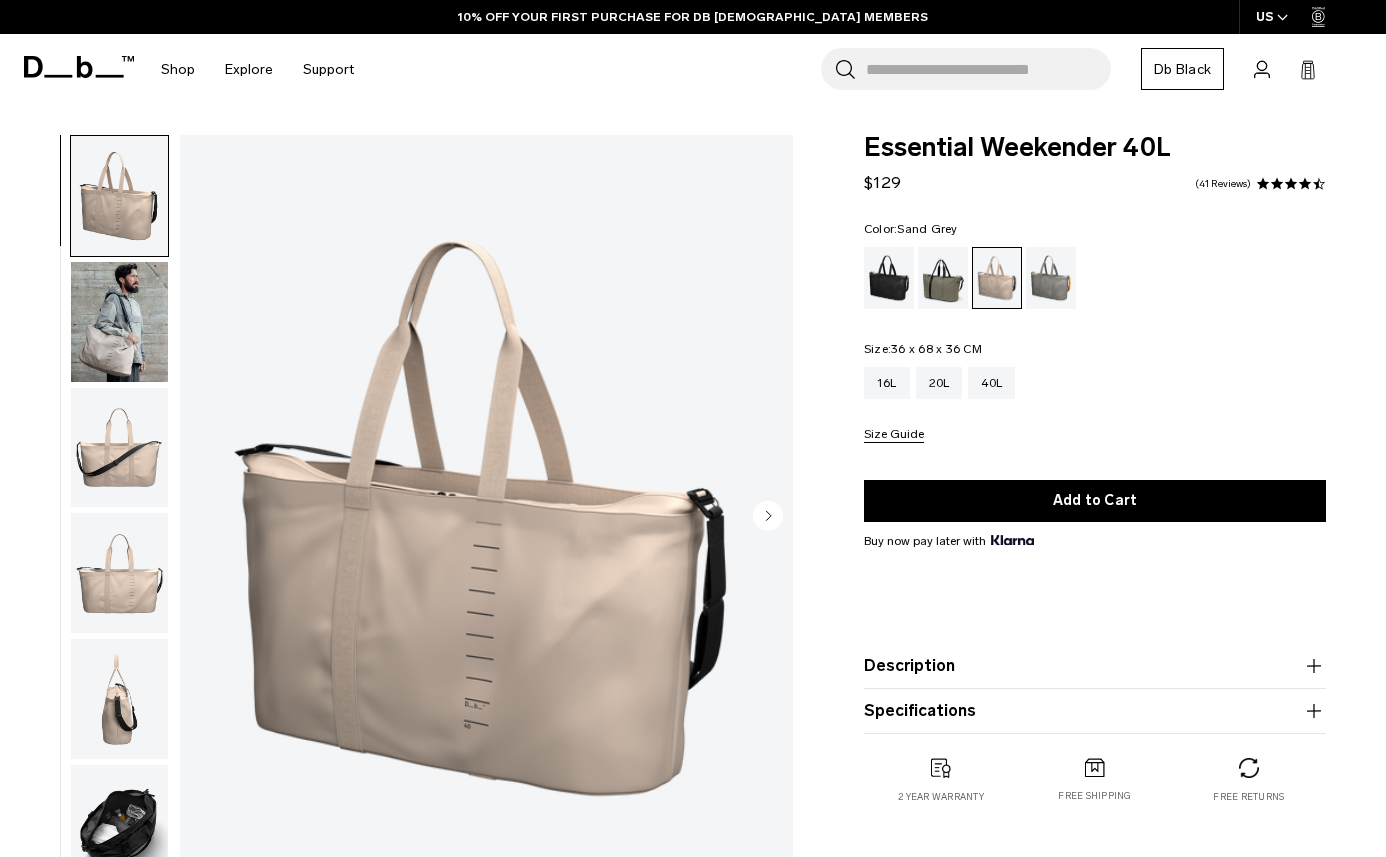 click at bounding box center [1051, 278] 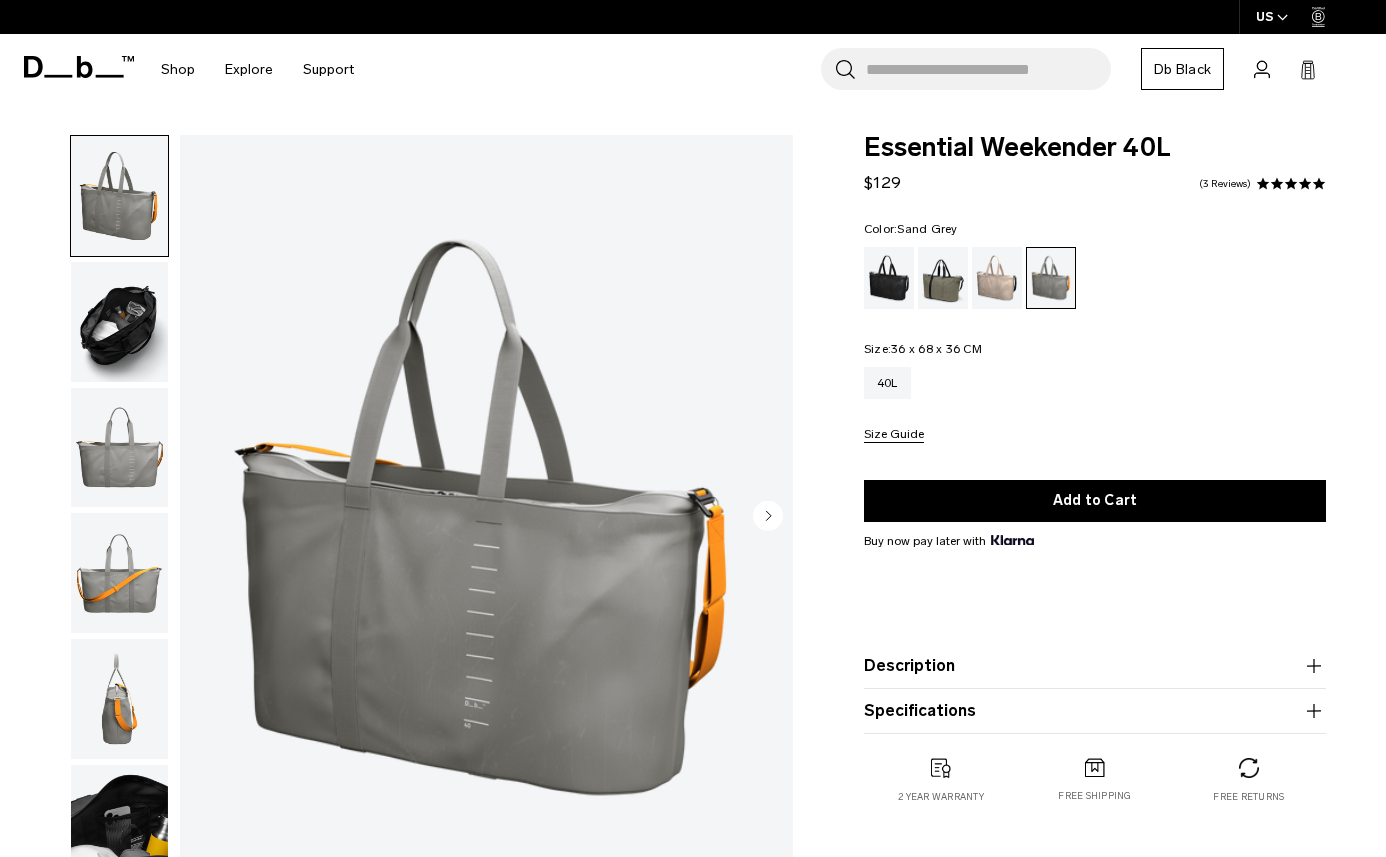 click on "Essential Weekender 40L" at bounding box center [1095, 148] 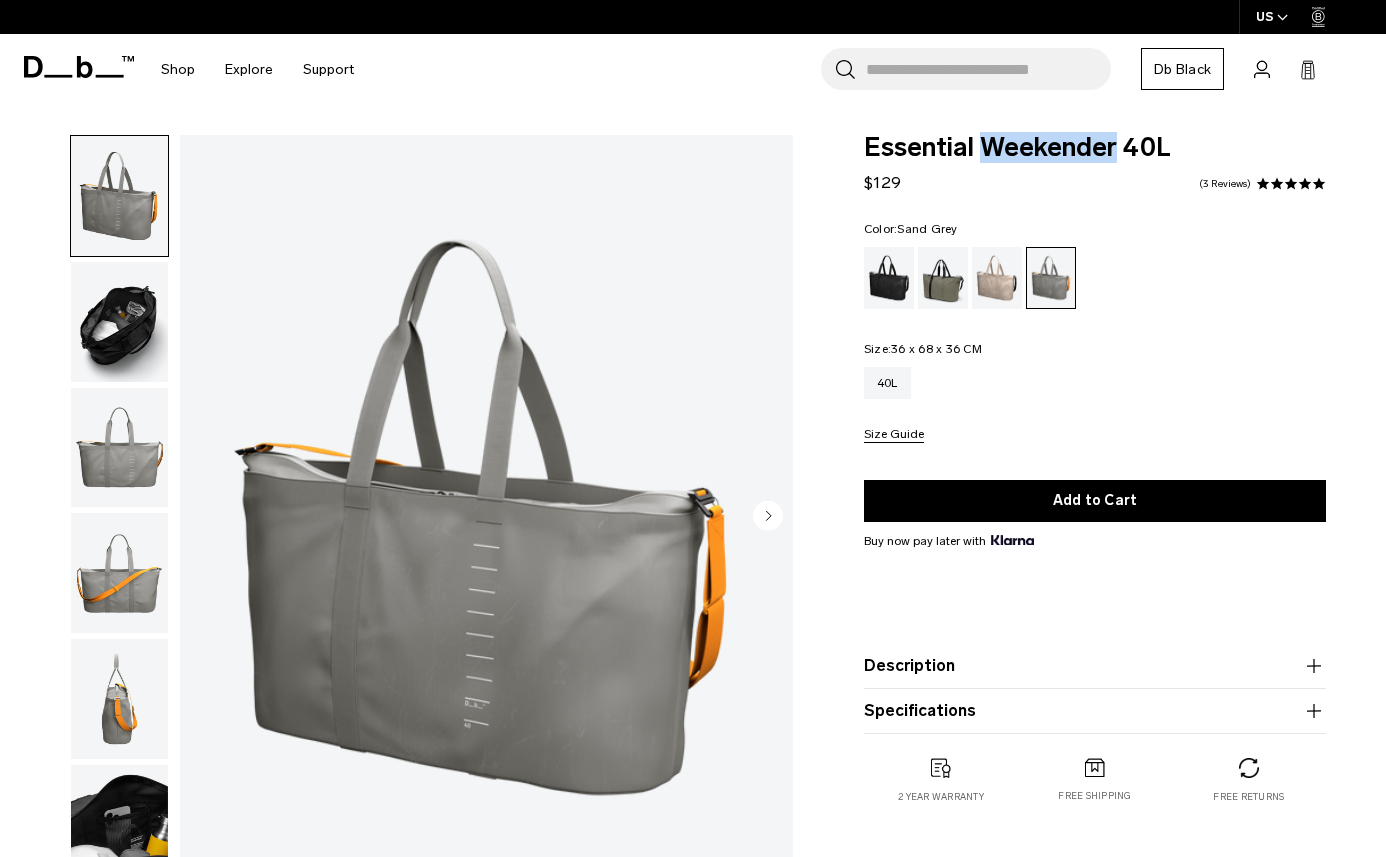 scroll, scrollTop: 0, scrollLeft: 0, axis: both 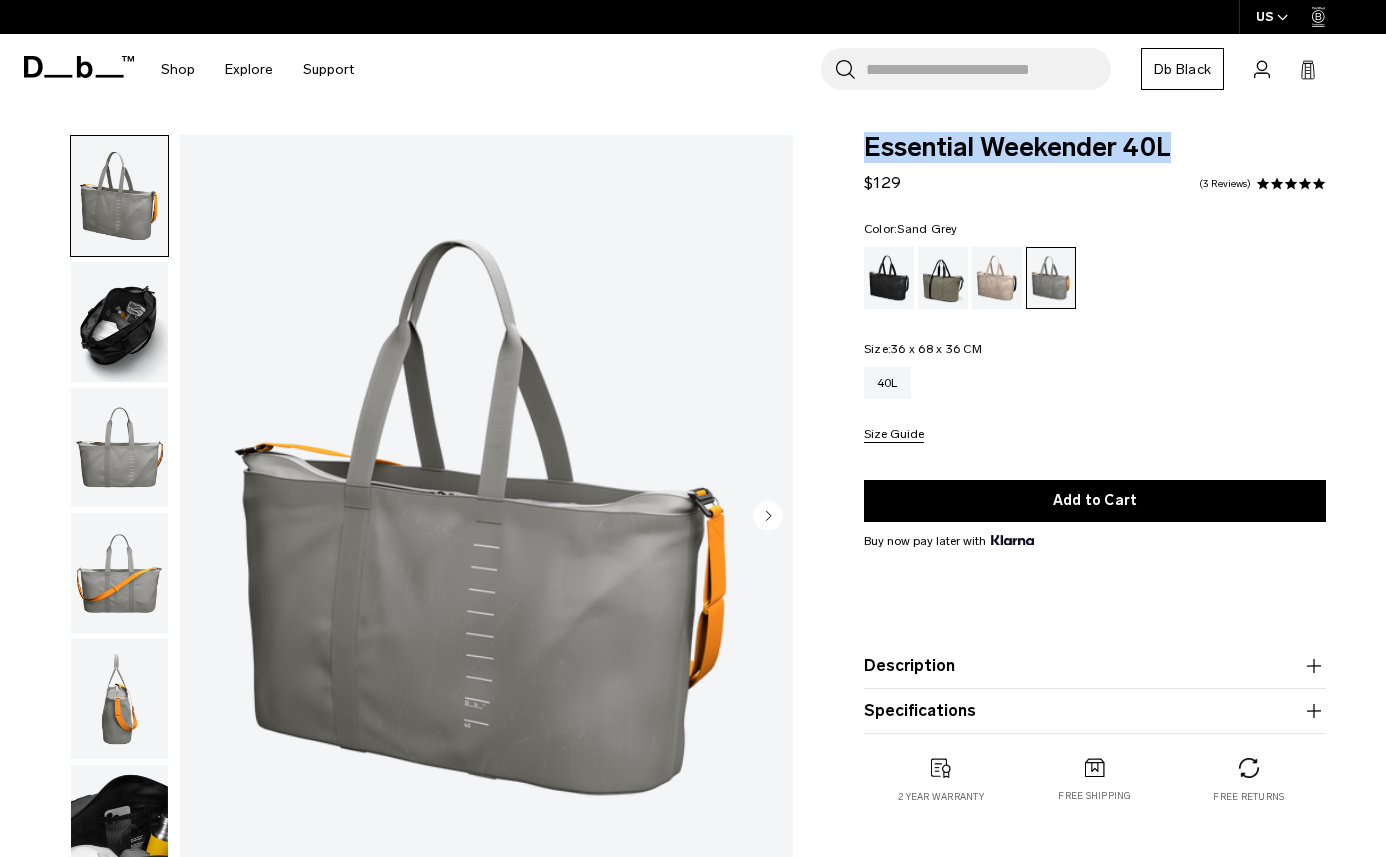 click on "Essential Weekender 40L" at bounding box center [1095, 148] 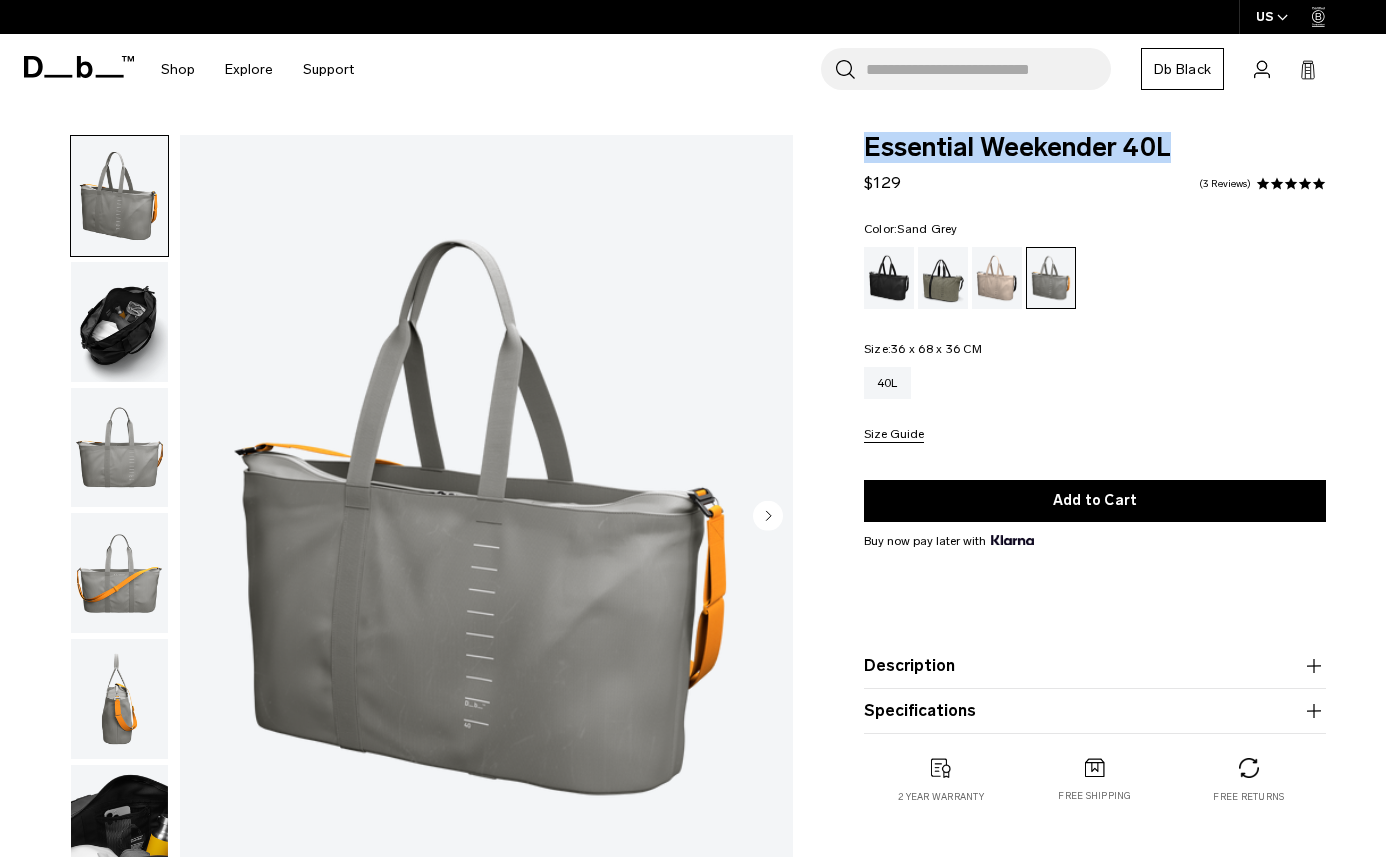 scroll, scrollTop: 0, scrollLeft: 0, axis: both 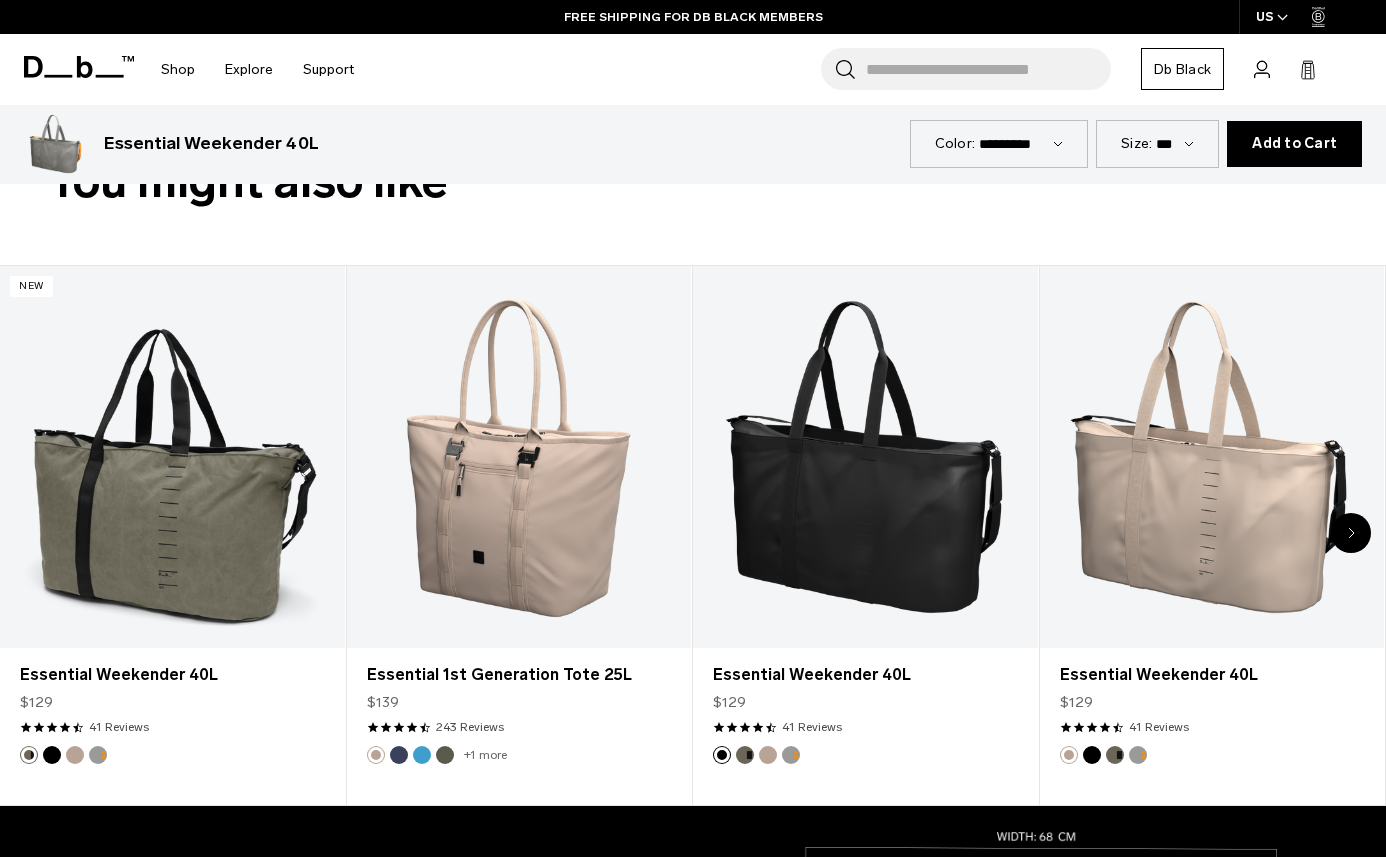 click on "Search for Bags, Luggage..." at bounding box center (988, 69) 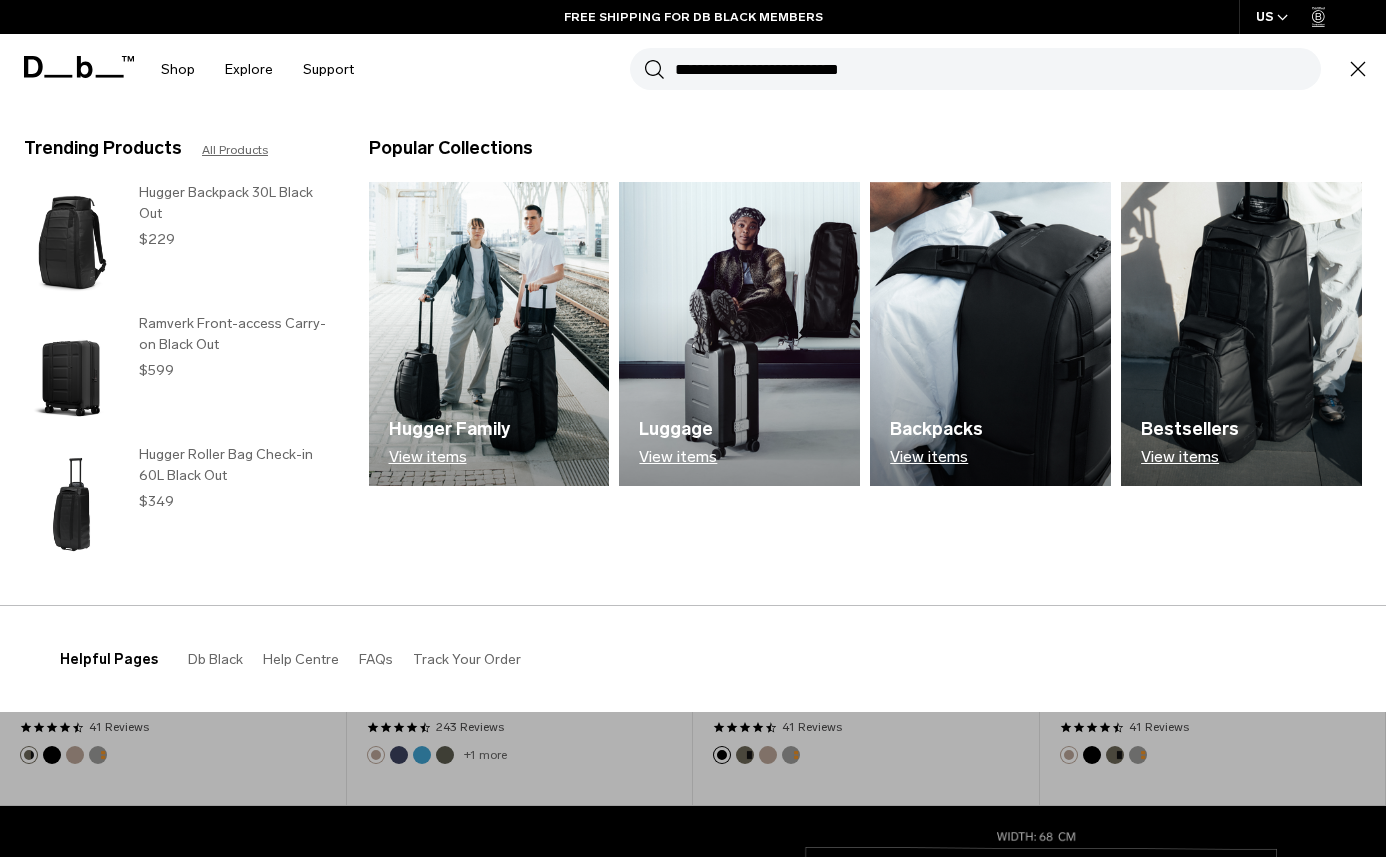 paste on "**********" 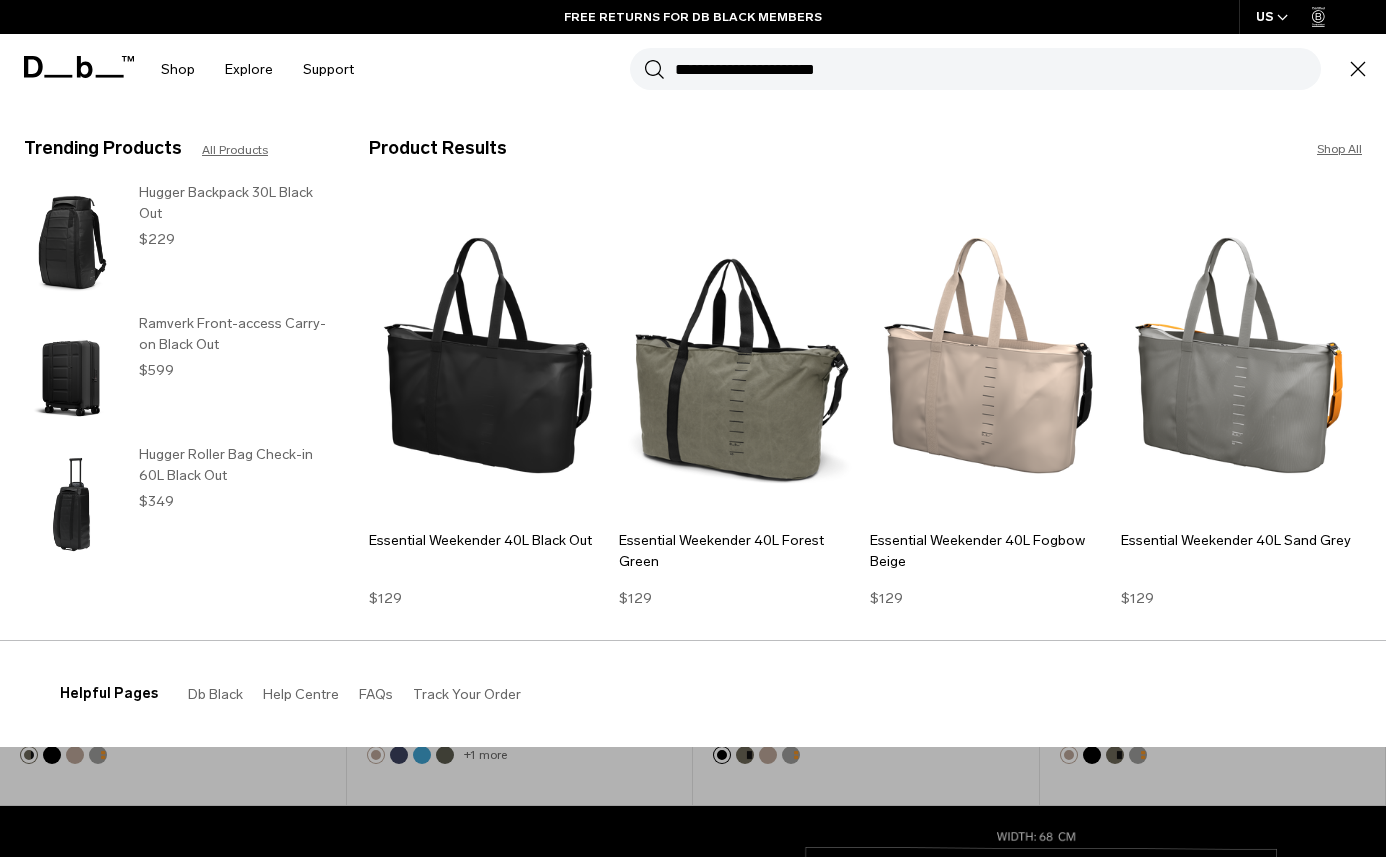 click on "**********" at bounding box center (998, 69) 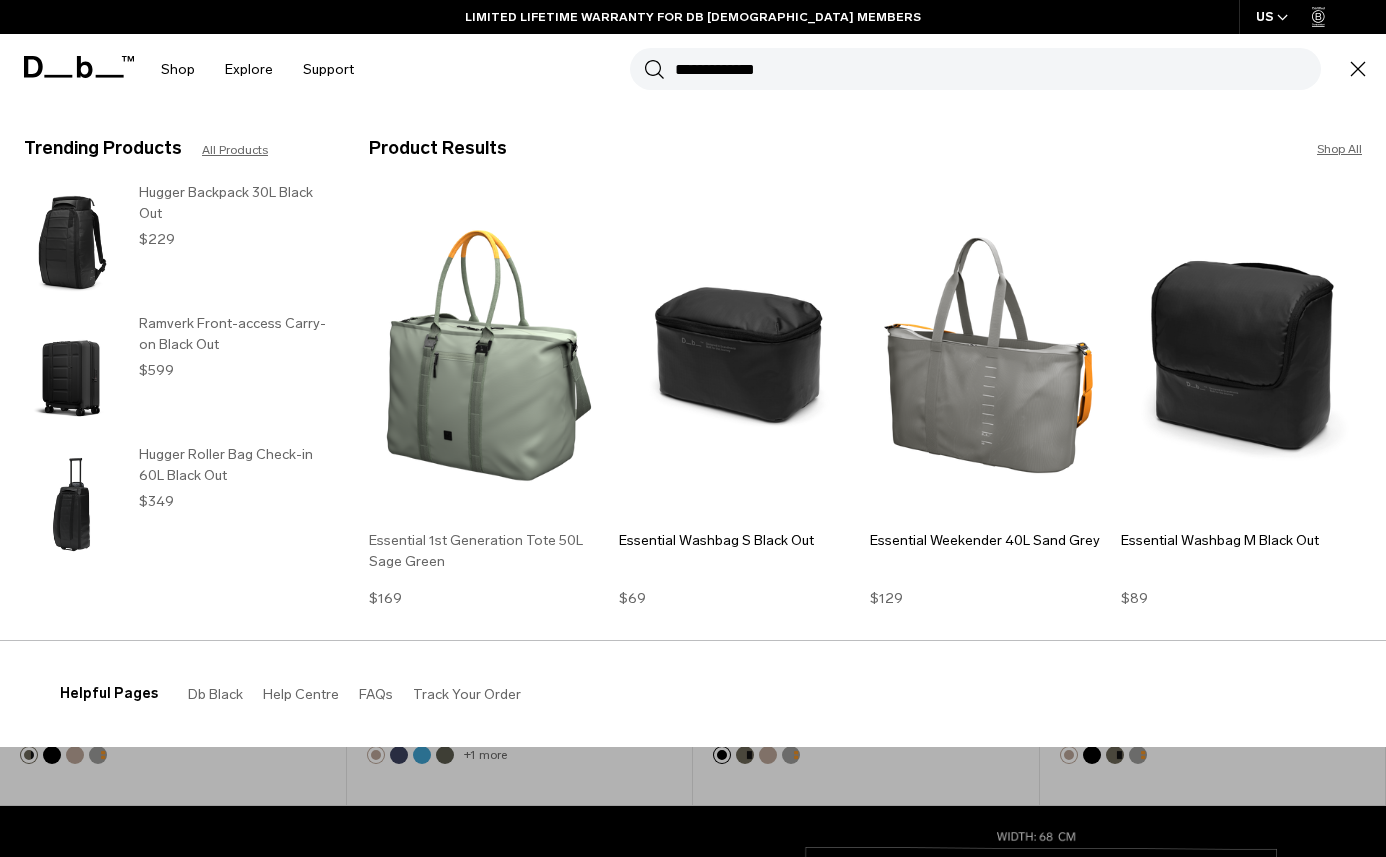type on "**********" 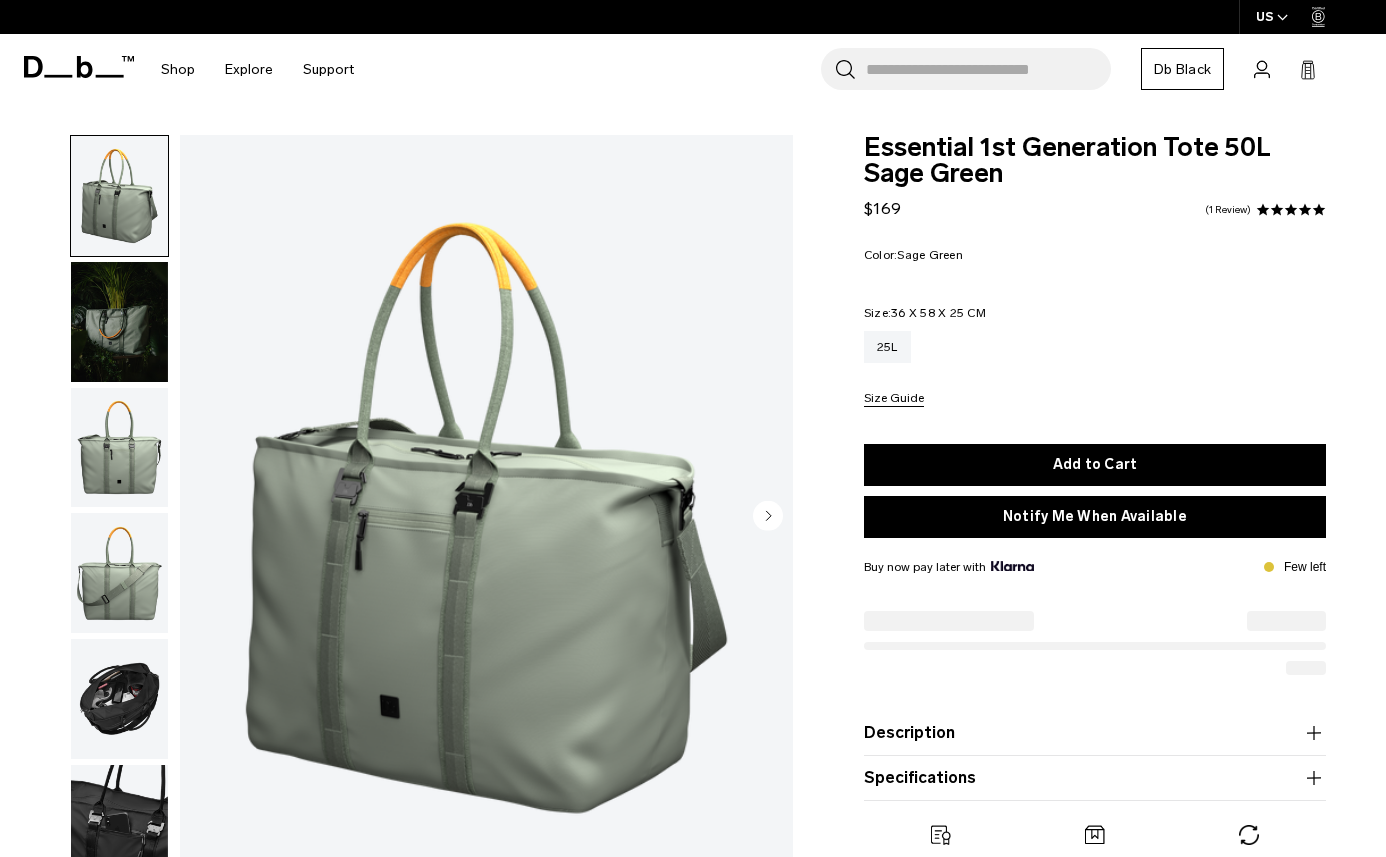 scroll, scrollTop: 0, scrollLeft: 0, axis: both 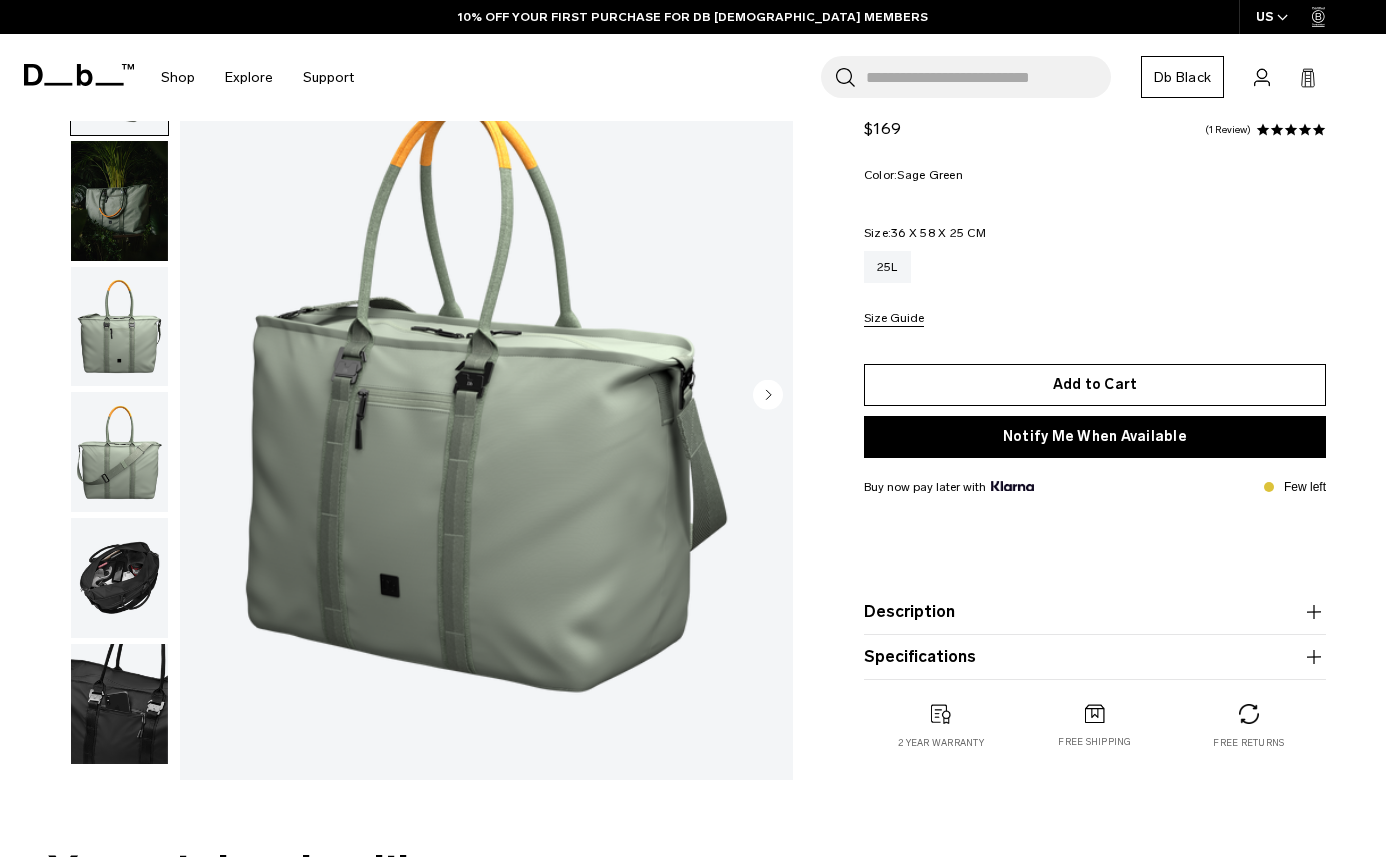 click on "Add to Cart" at bounding box center [1095, 385] 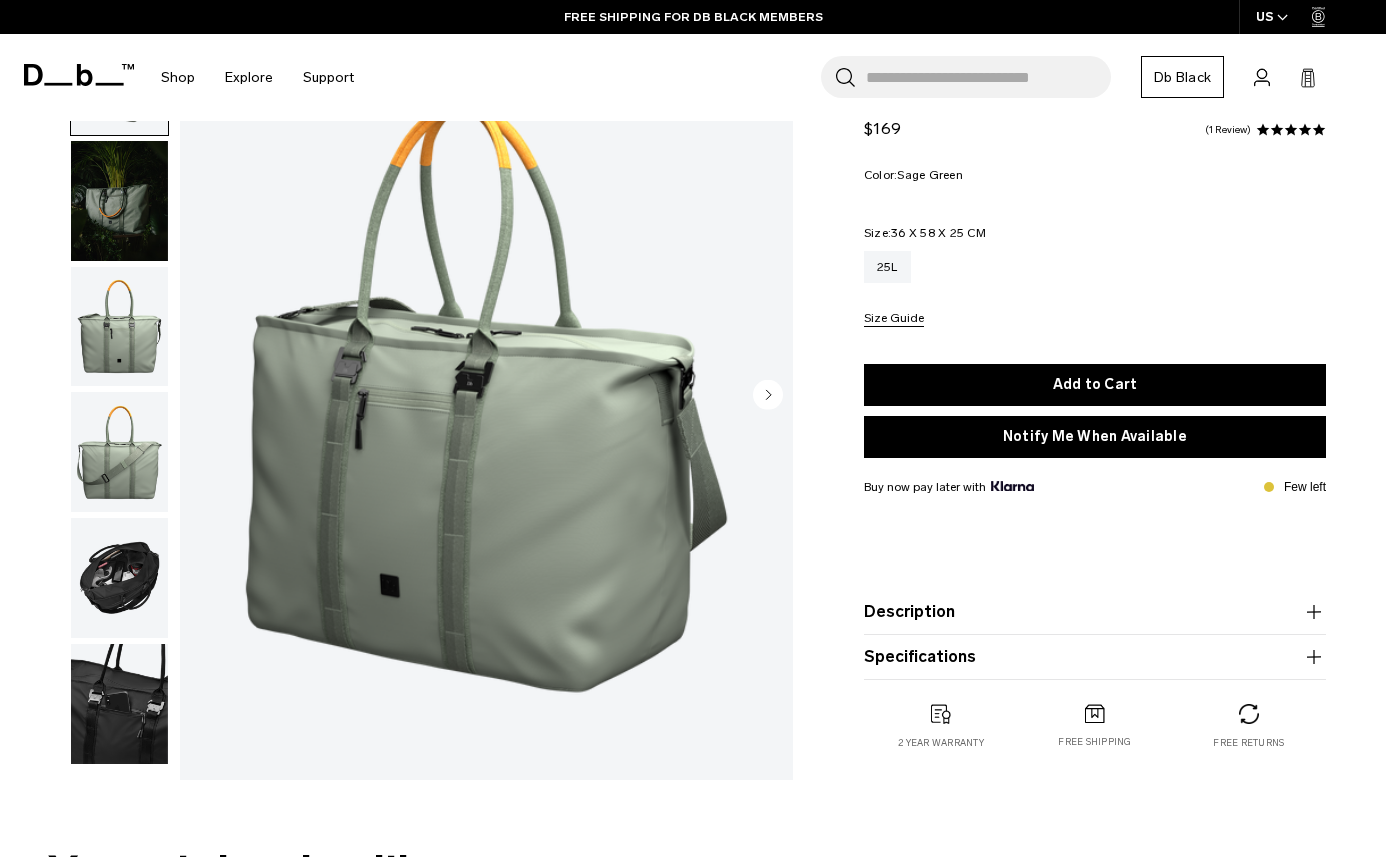 scroll, scrollTop: 966, scrollLeft: 0, axis: vertical 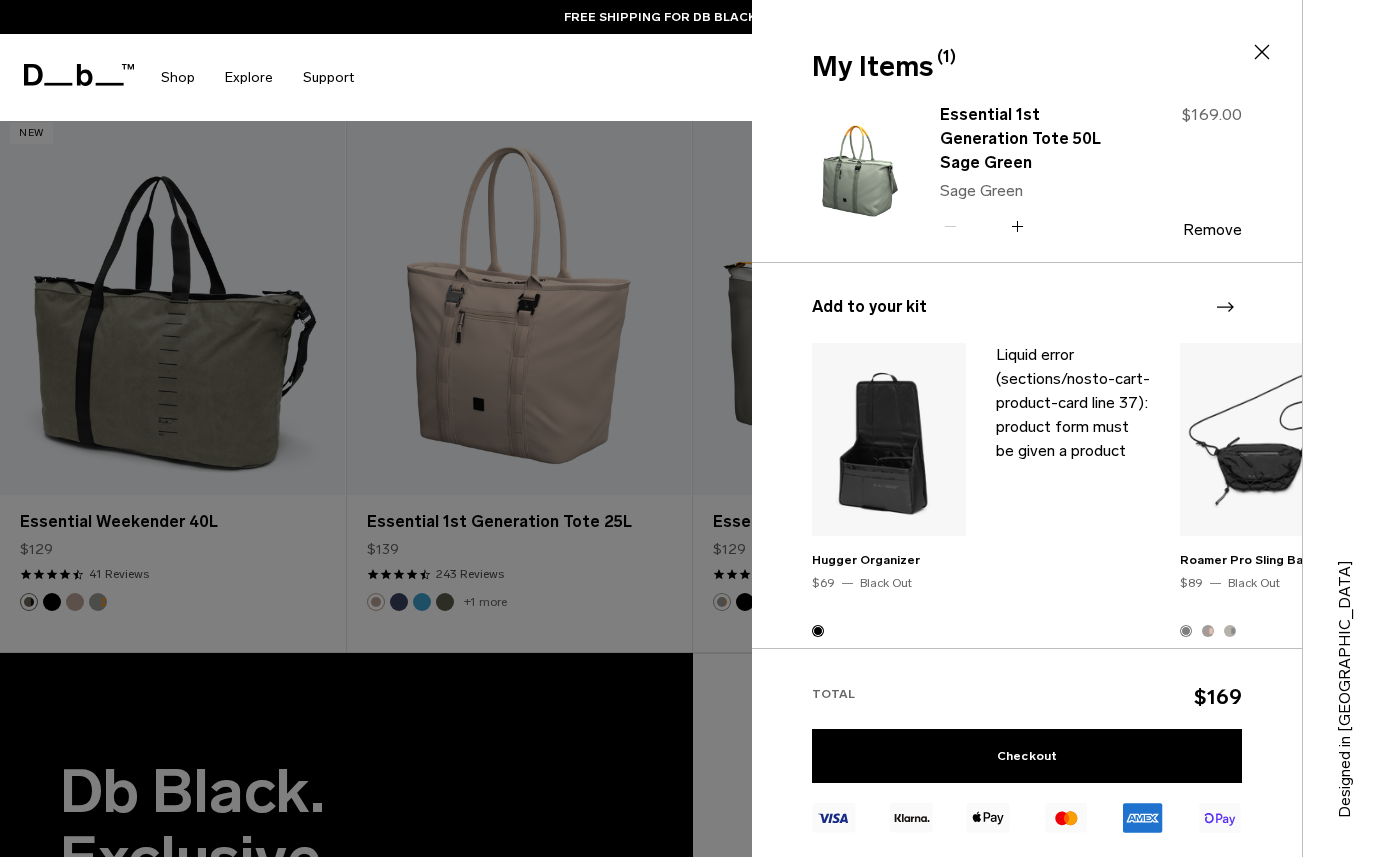 type on "Close" 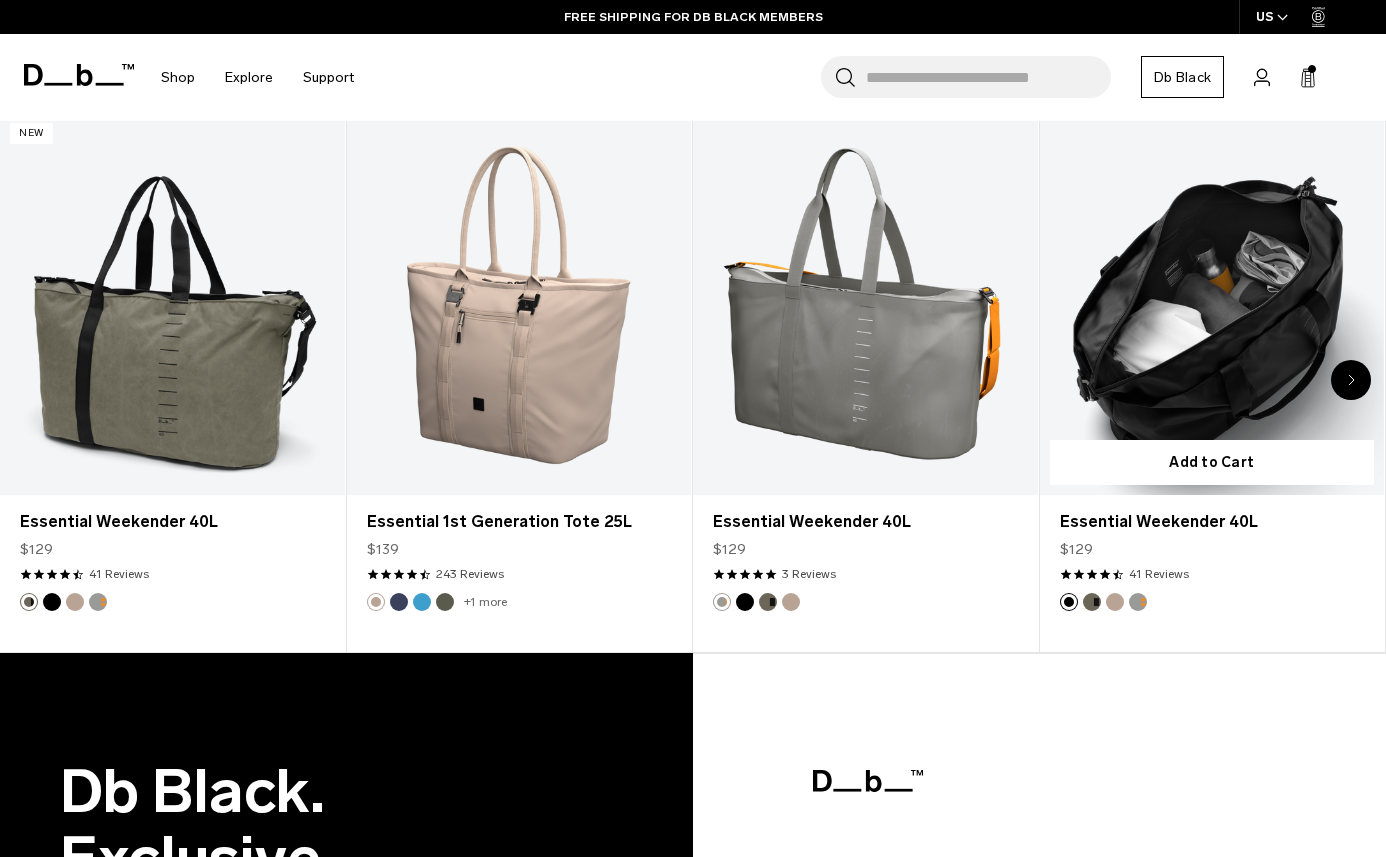 click at bounding box center (1212, 304) 